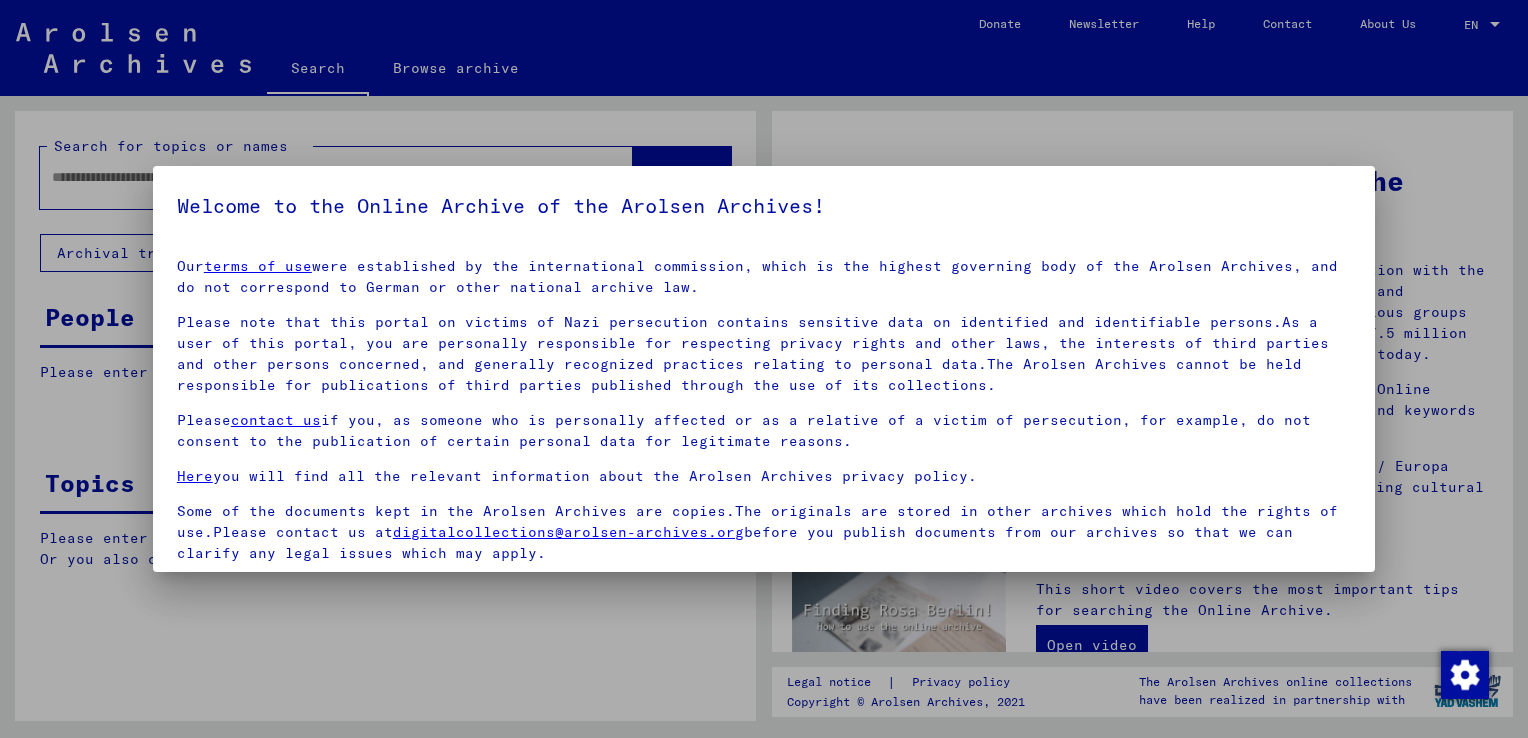 scroll, scrollTop: 0, scrollLeft: 0, axis: both 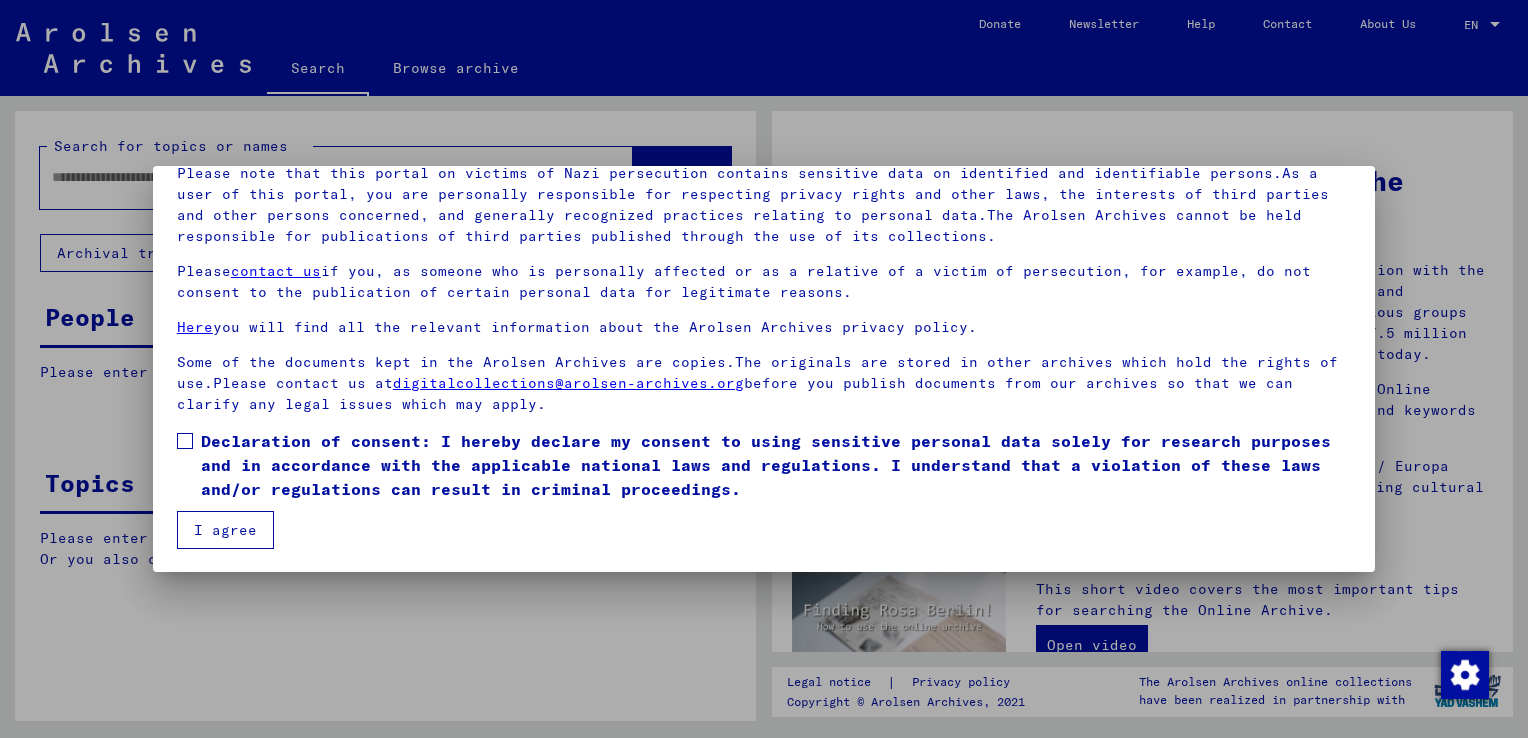click on "Our  terms of use  were established by the international commission, which is the highest governing body of the Arolsen Archives, and do not correspond to German or other national archive law. Please note that this portal on victims of Nazi persecution contains sensitive data on identified and identifiable persons.As a user of this portal, you are personally responsible for respecting privacy rights and other laws, the interests of third parties and other persons concerned, and generally recognized practices relating to personal data.The Arolsen Archives cannot be held responsible for publications of third parties published through the use of its collections. Please  contact us  if you, as someone who is personally affected or as a relative of a victim of persecution, for example, do not consent to the publication of certain personal data for legitimate reasons. Here  you will find all the relevant information about the Arolsen Archives privacy policy. digitalcollections@arolsen-archives.org   I agree" at bounding box center (764, 321) 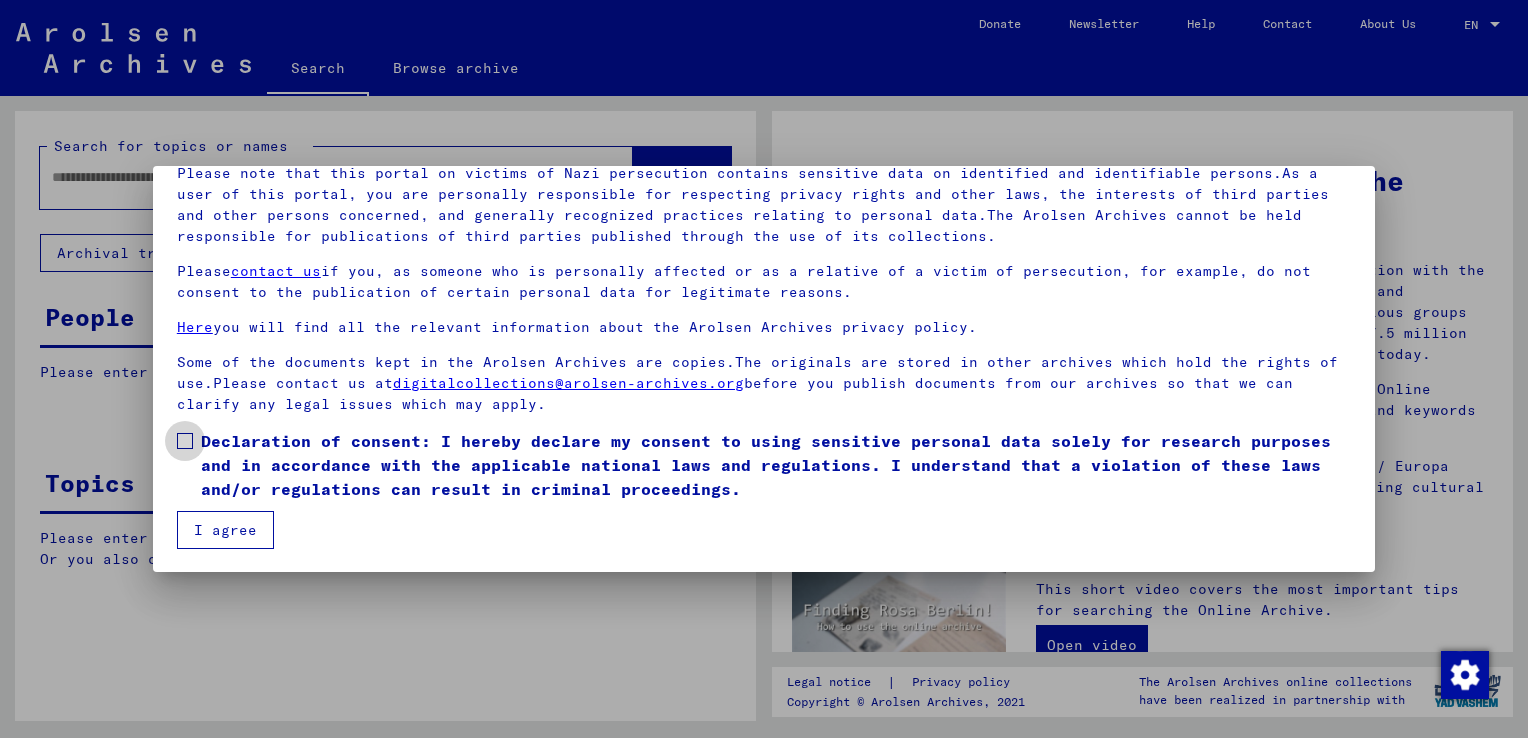 drag, startPoint x: 183, startPoint y: 431, endPoint x: 200, endPoint y: 470, distance: 42.544094 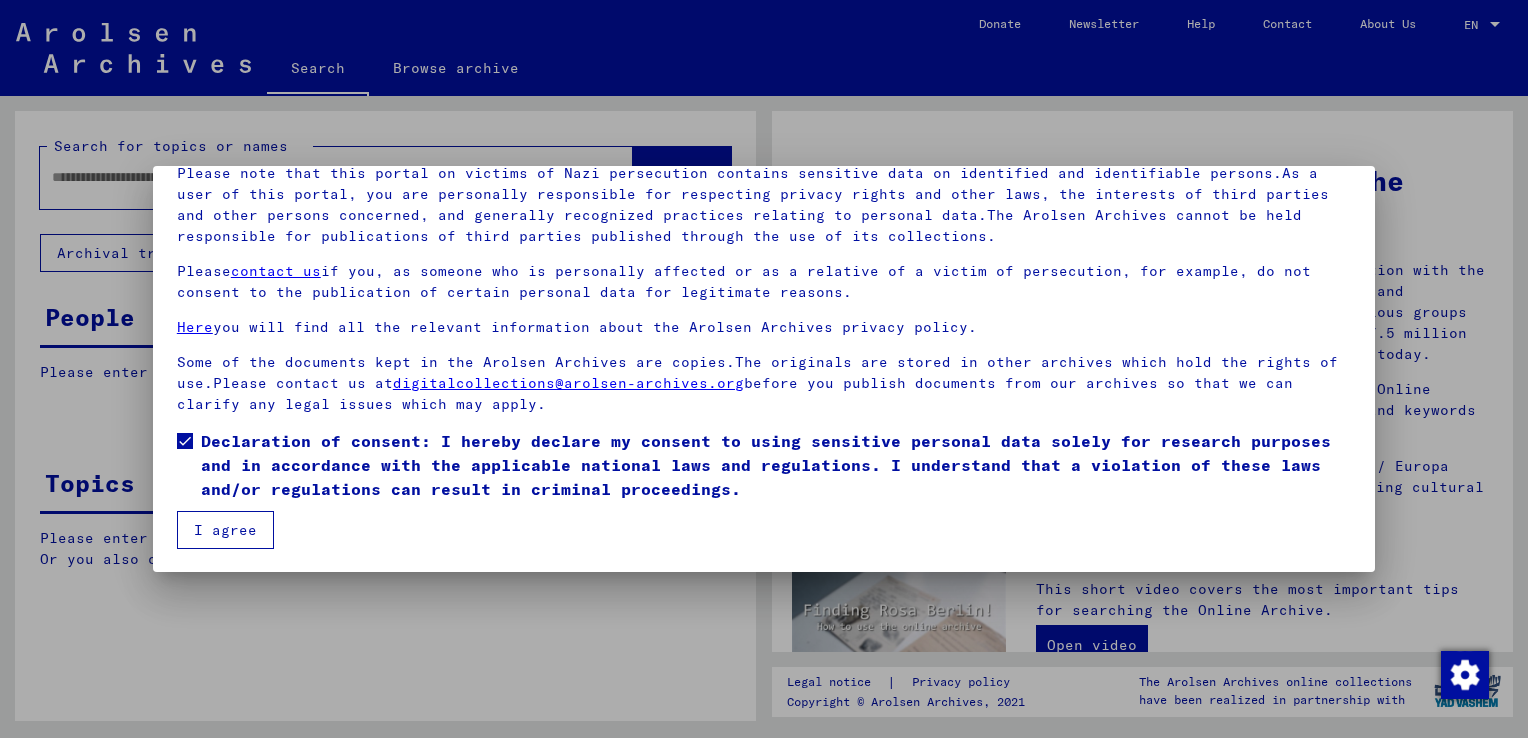 click on "I agree" at bounding box center (225, 530) 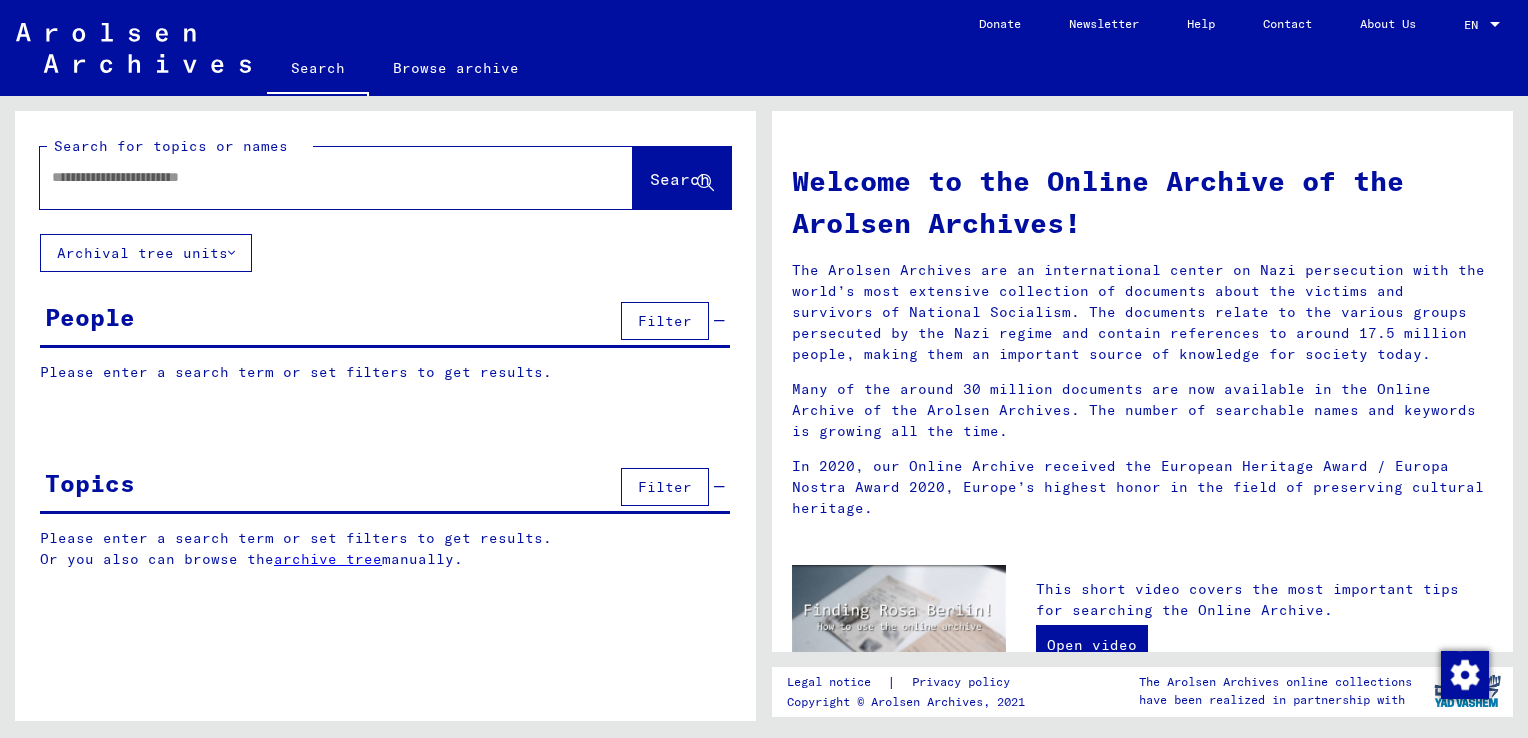 click at bounding box center [312, 177] 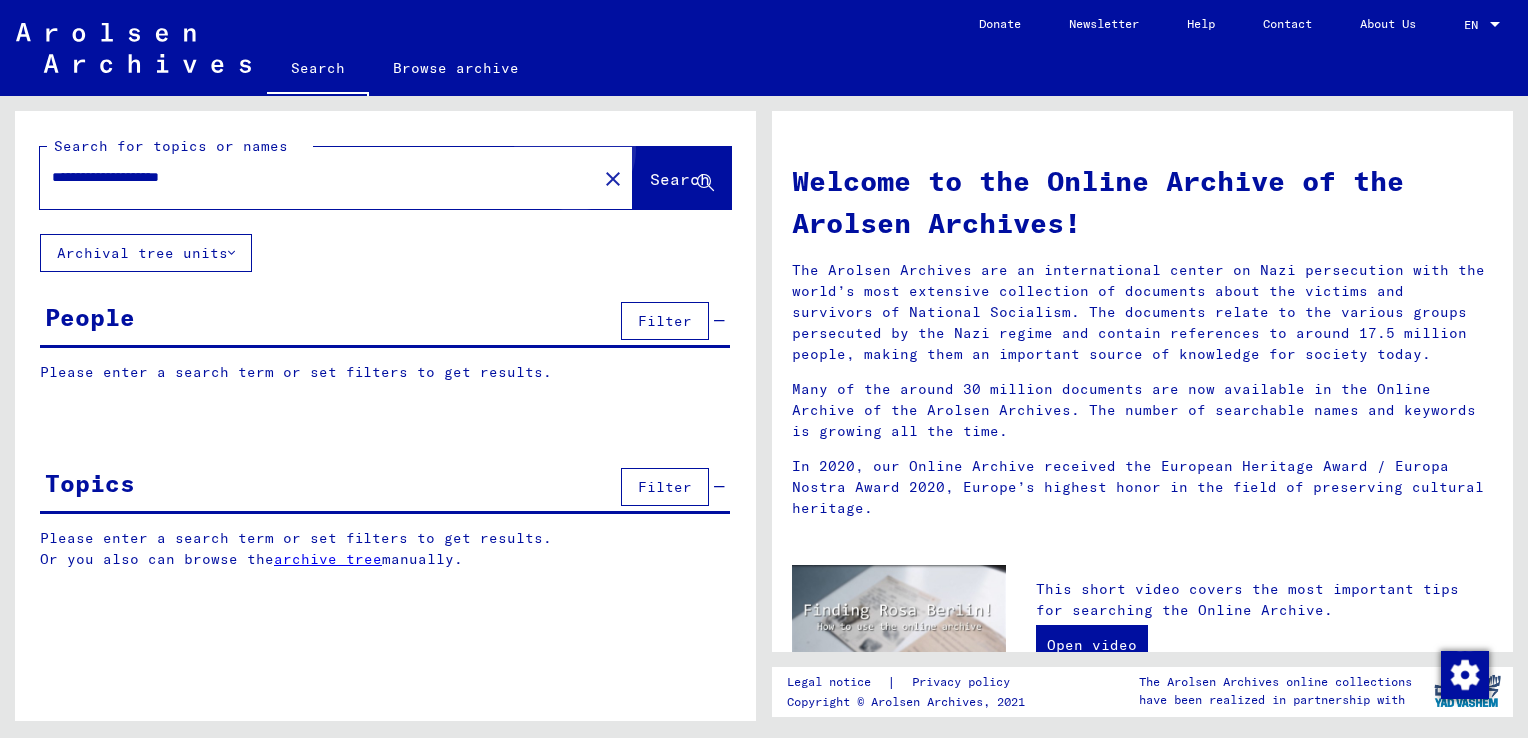 click on "Search" 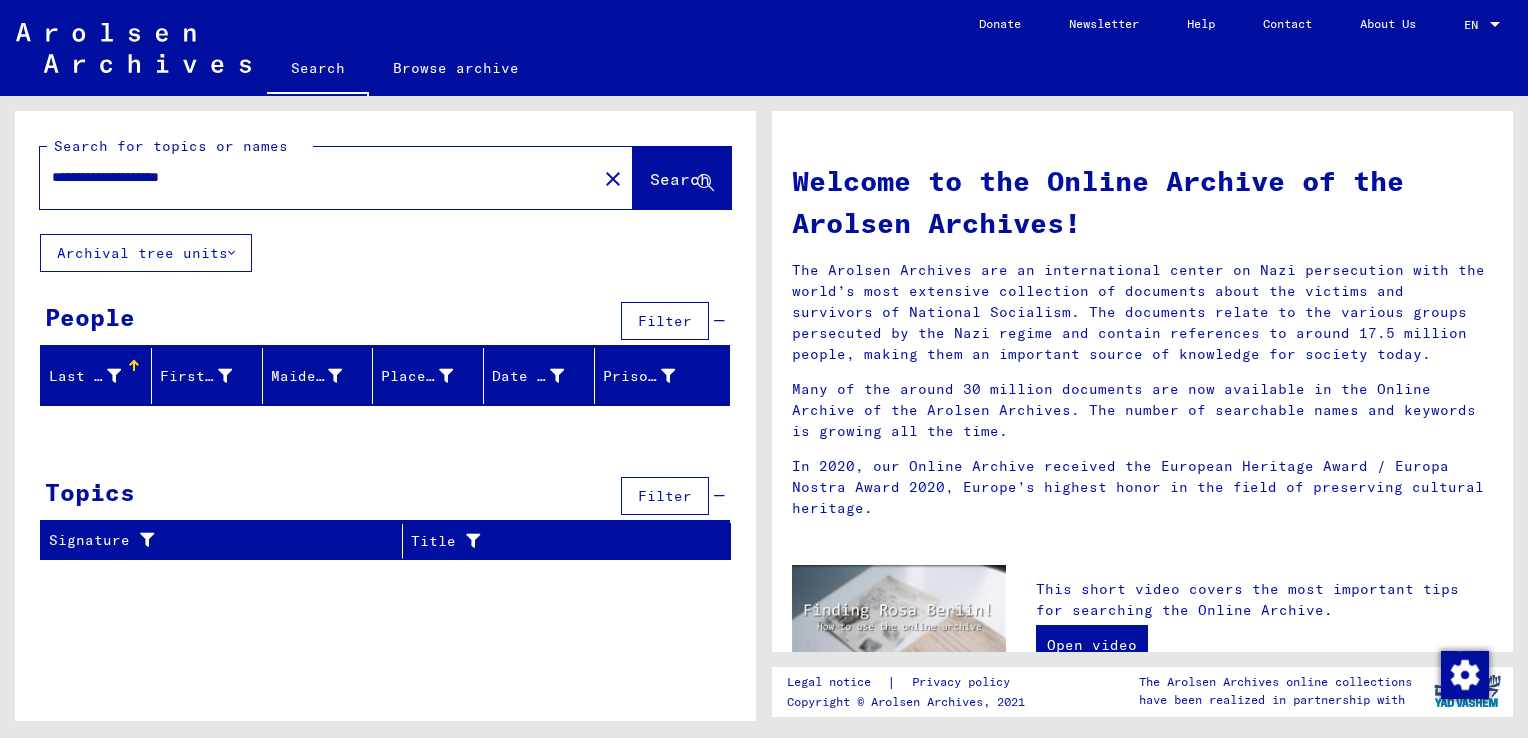 click on "**********" at bounding box center (312, 177) 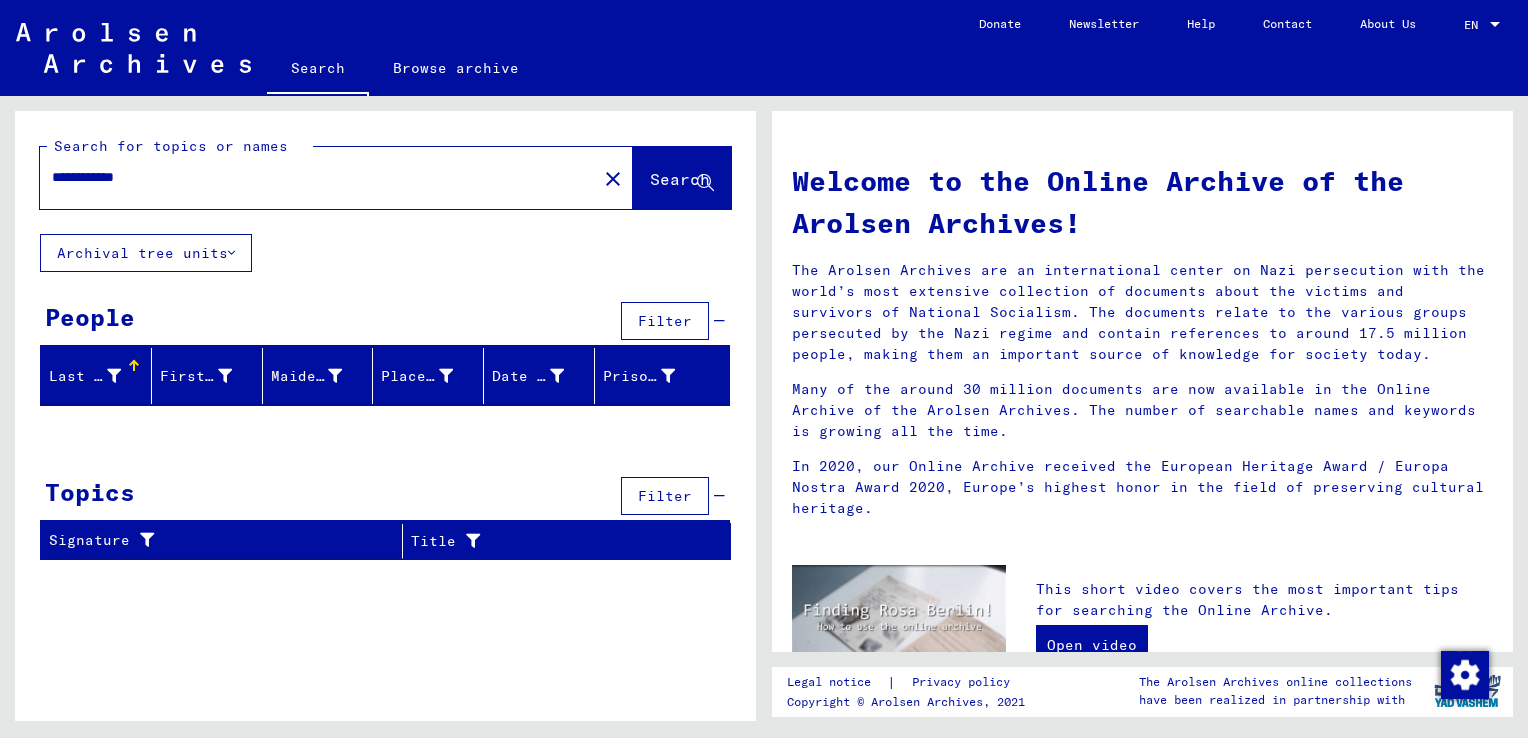 click on "Search" 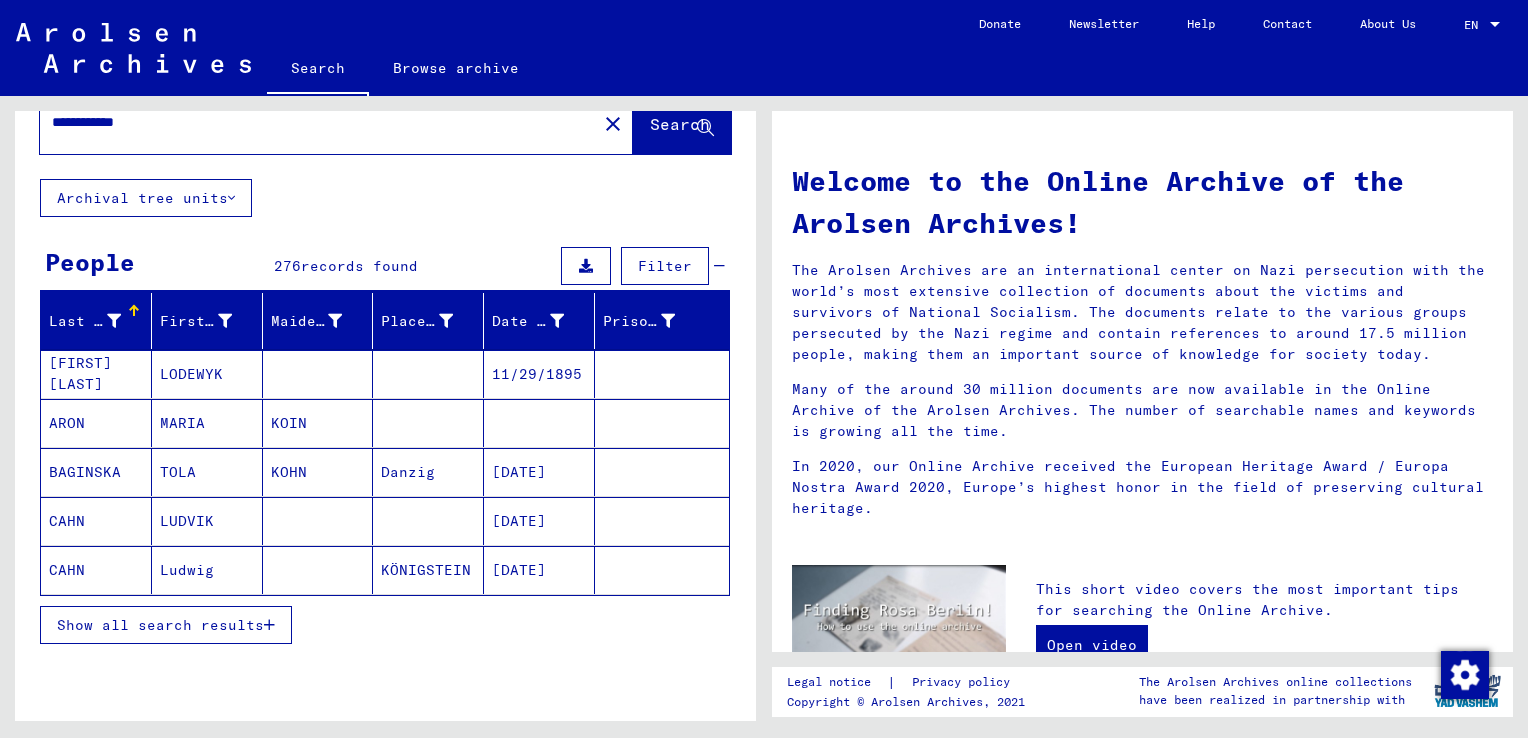 scroll, scrollTop: 100, scrollLeft: 0, axis: vertical 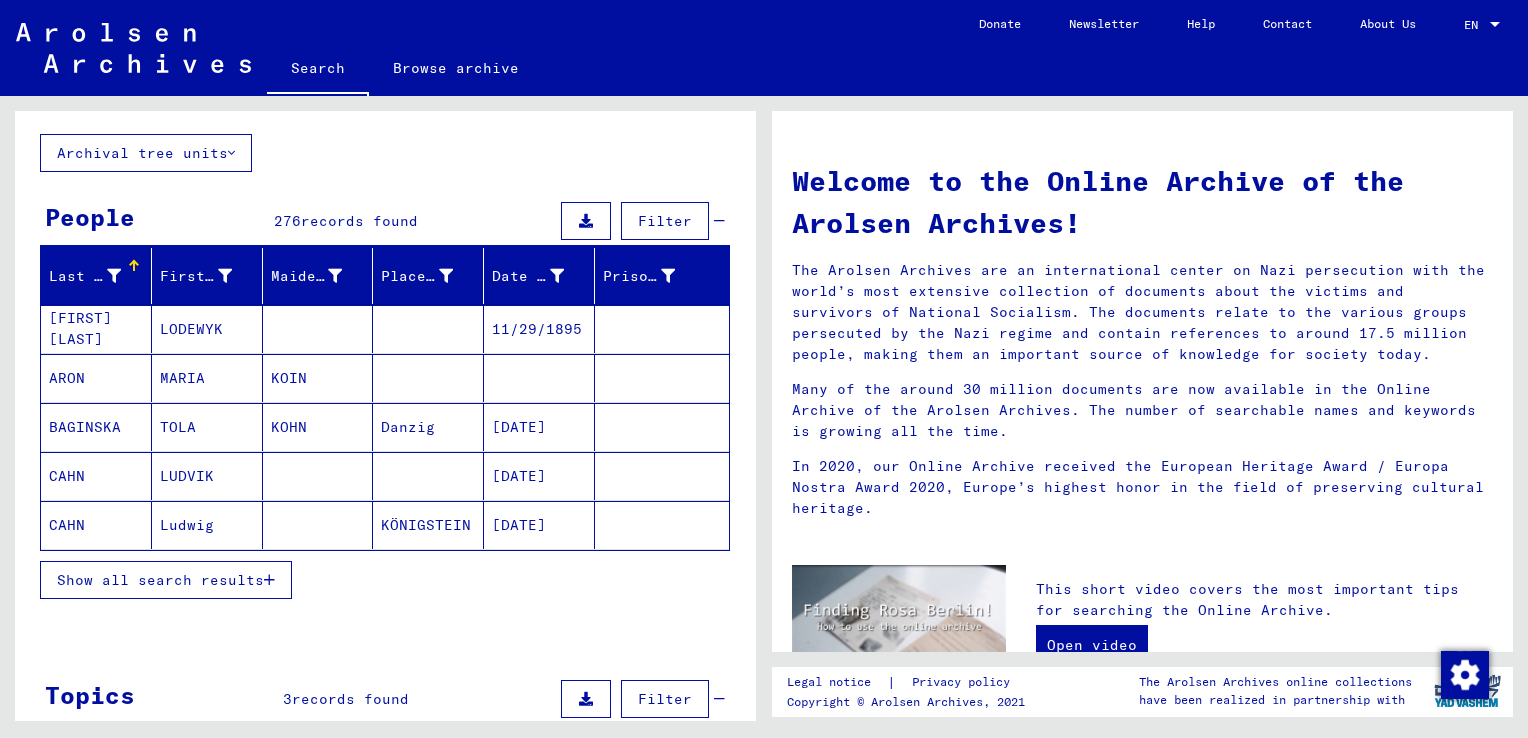 click at bounding box center (269, 580) 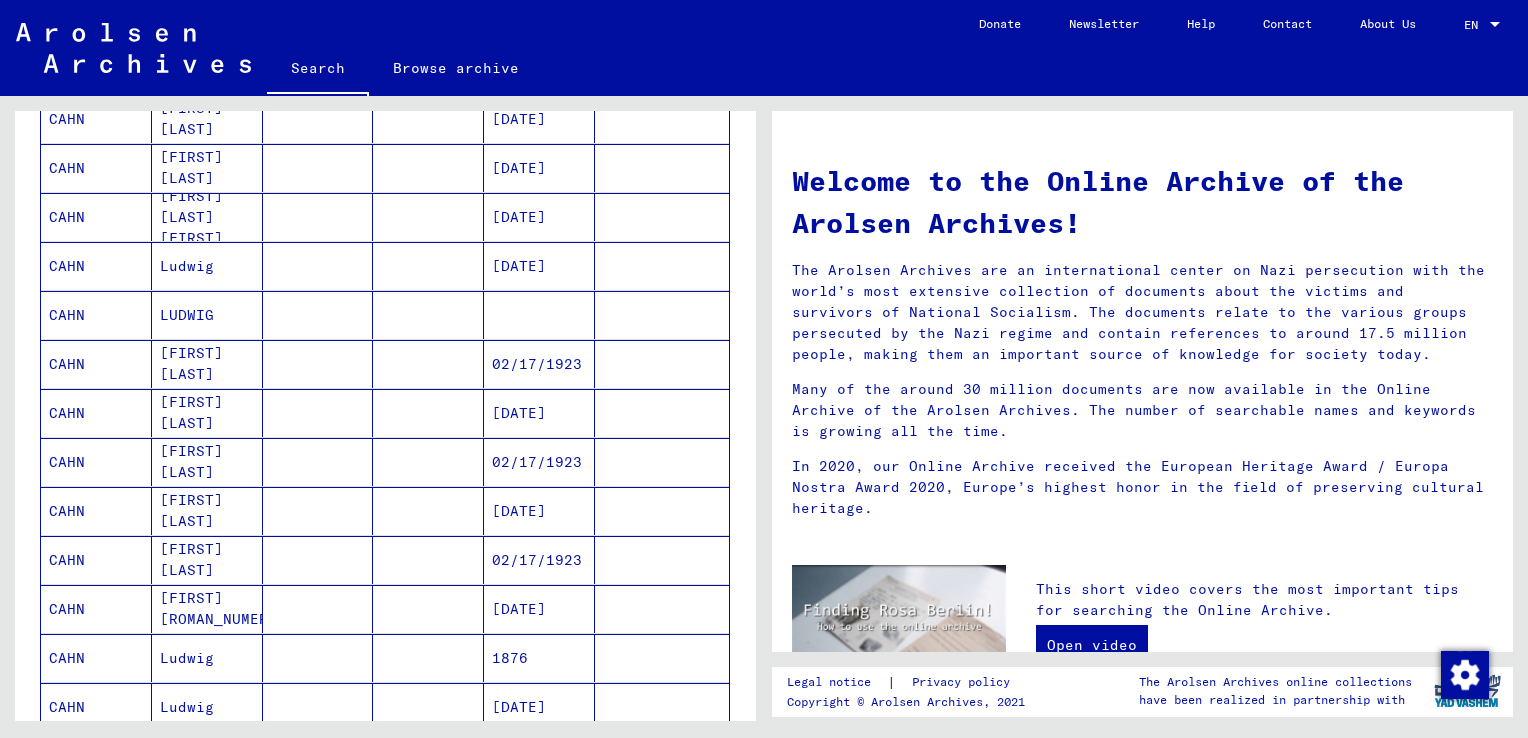 scroll, scrollTop: 900, scrollLeft: 0, axis: vertical 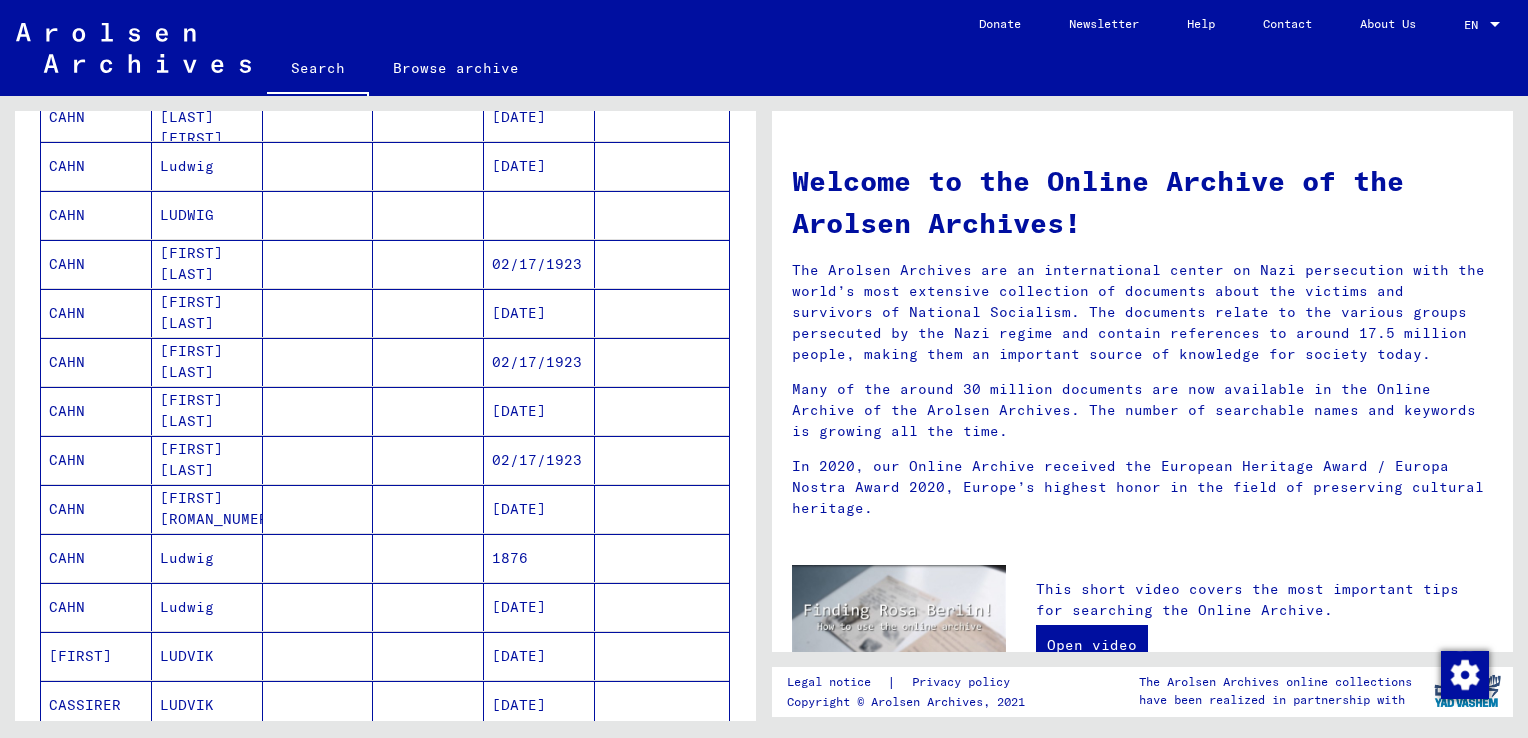 click on "[DATE]" at bounding box center [539, 558] 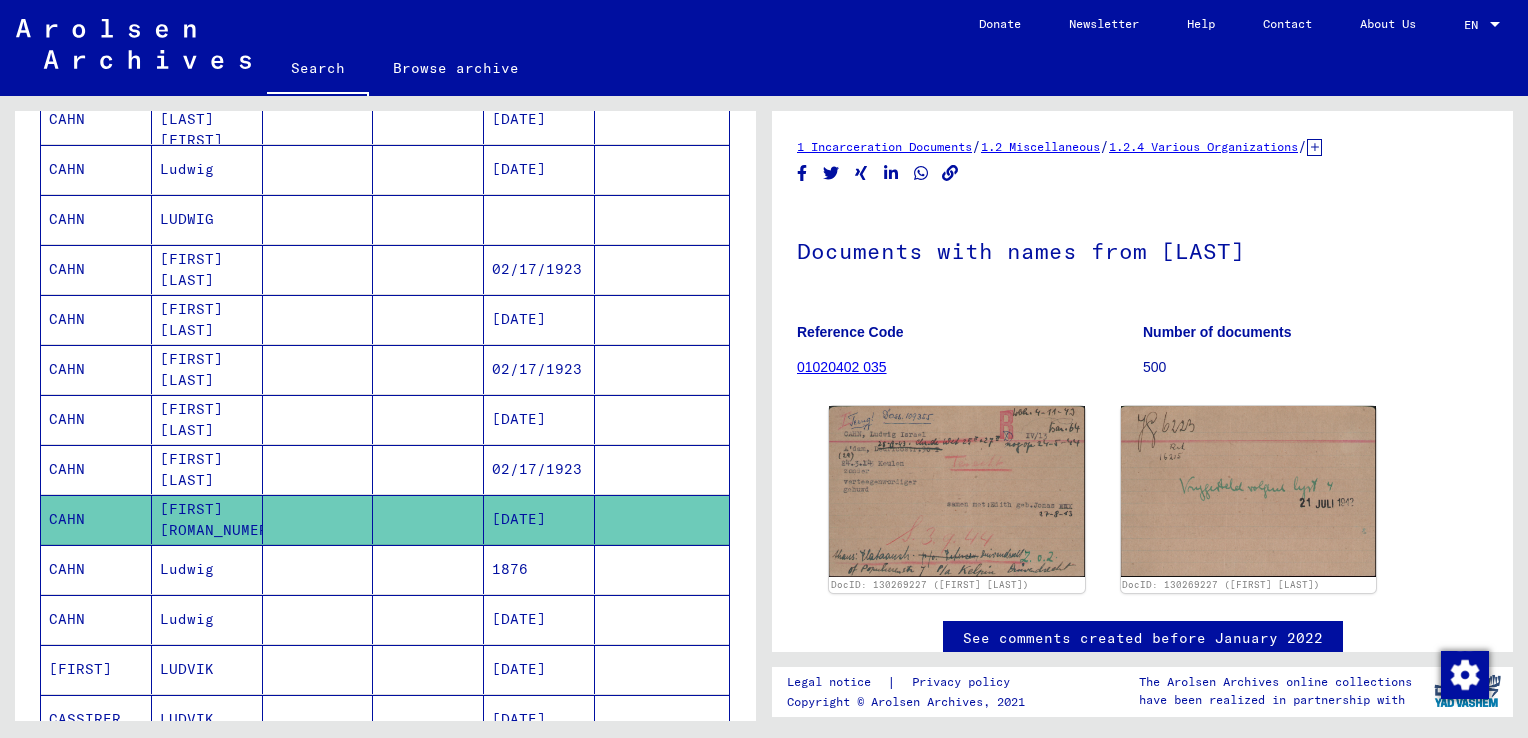 scroll, scrollTop: 0, scrollLeft: 0, axis: both 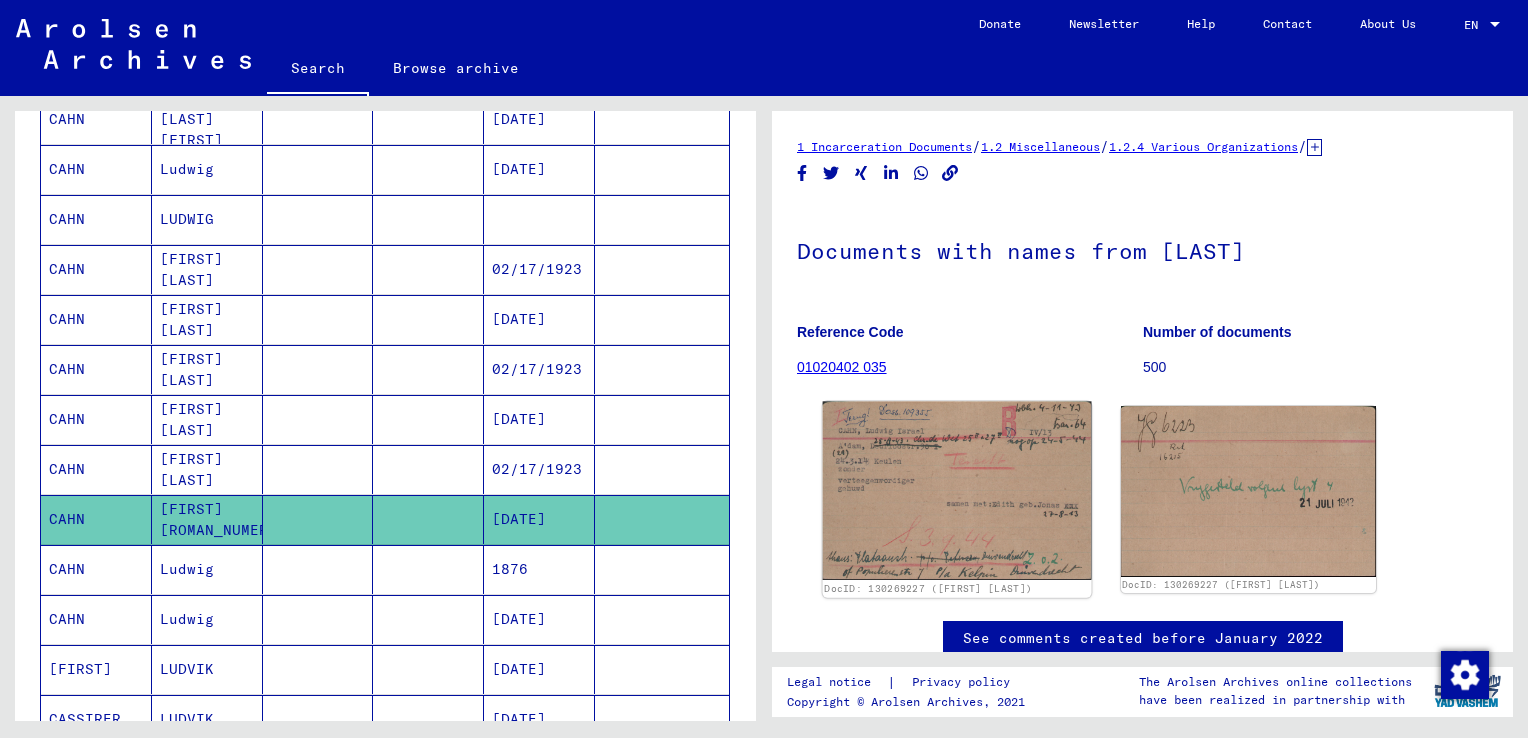 click 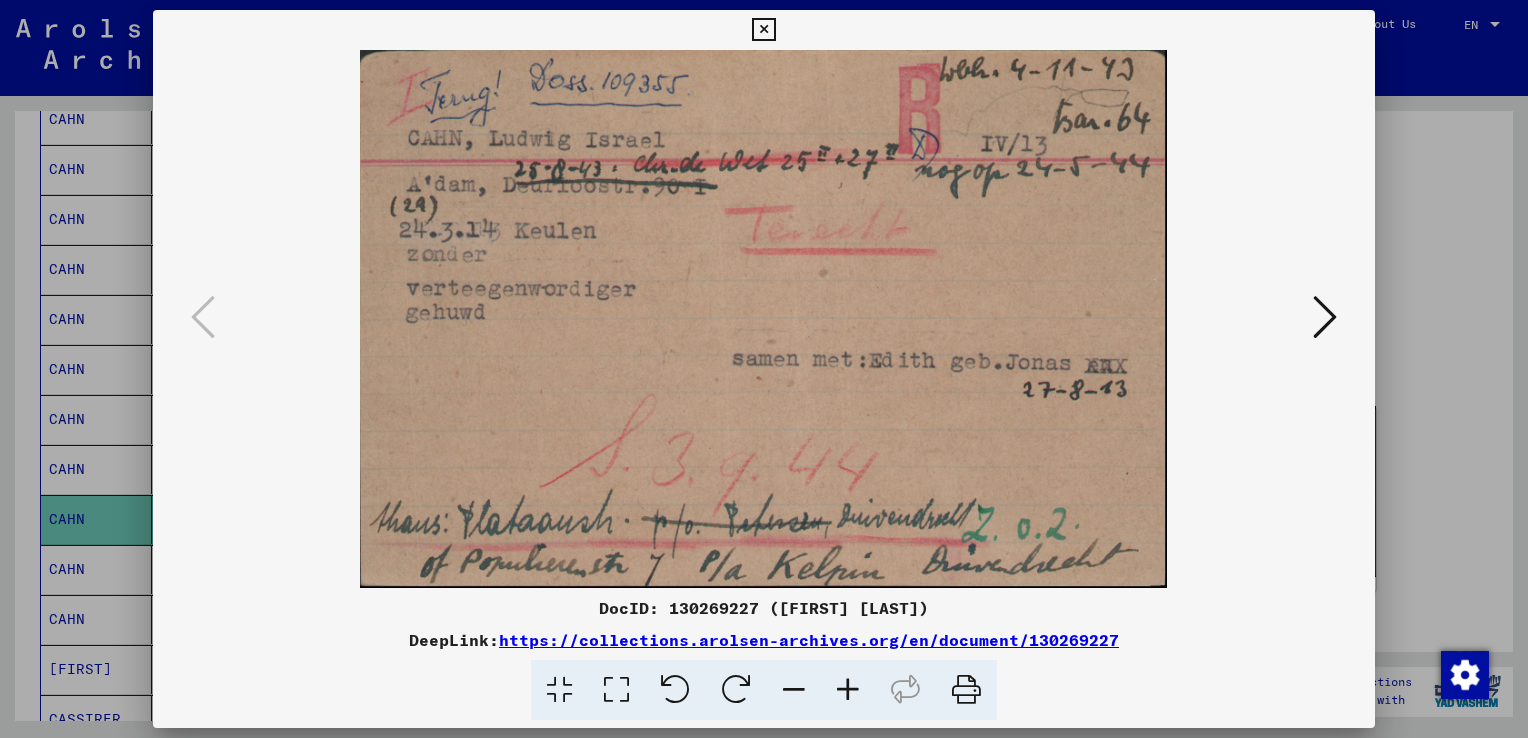 click at bounding box center [1325, 317] 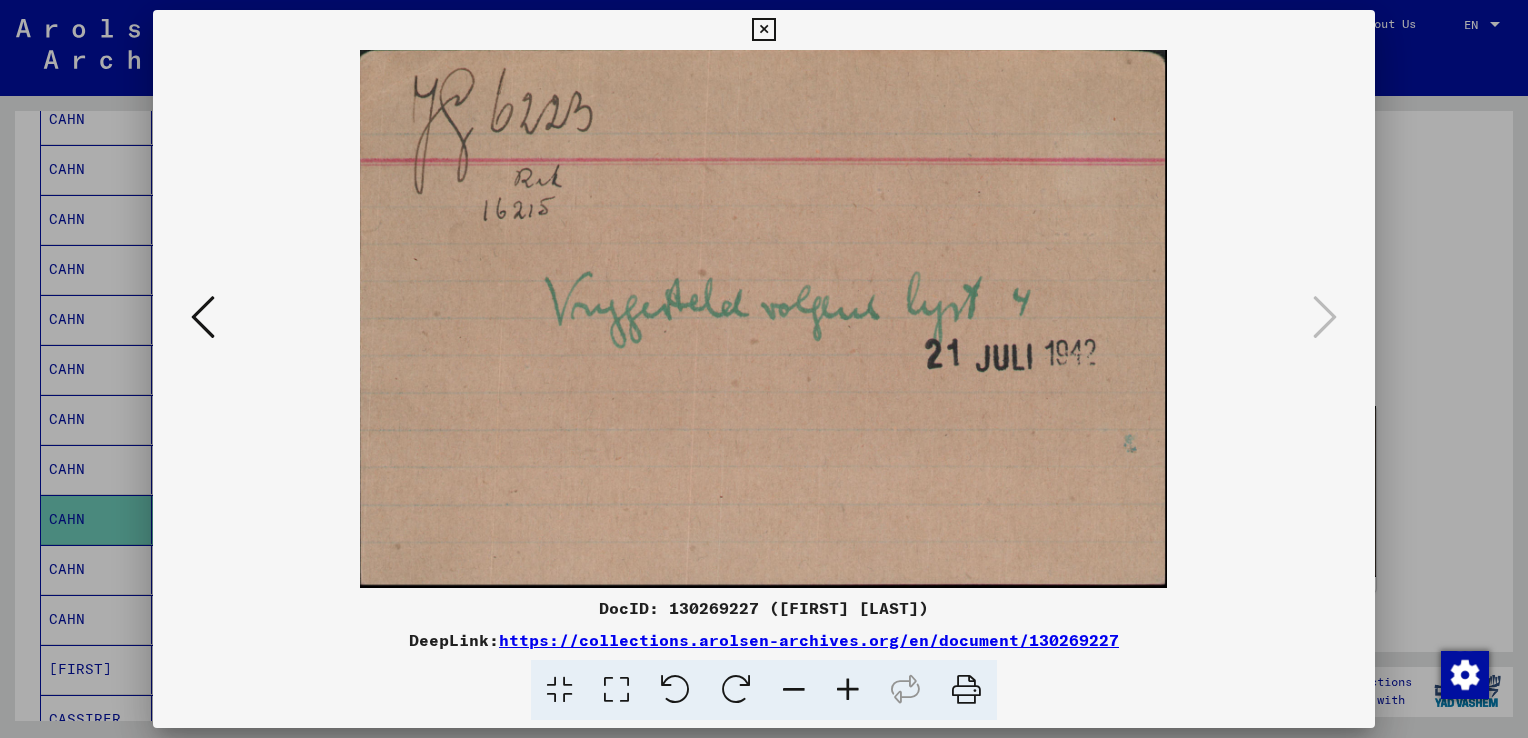 click at bounding box center (203, 317) 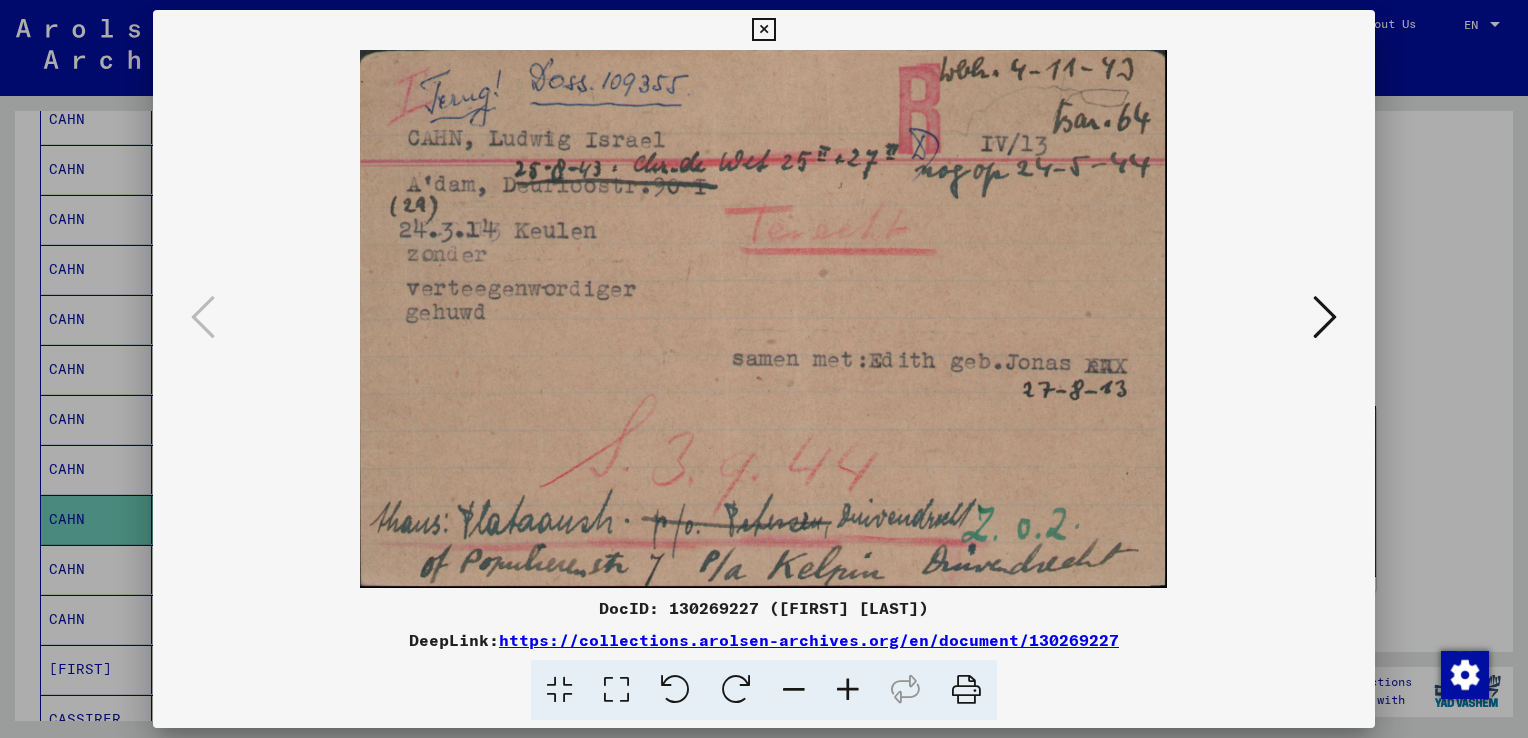 click at bounding box center (763, 30) 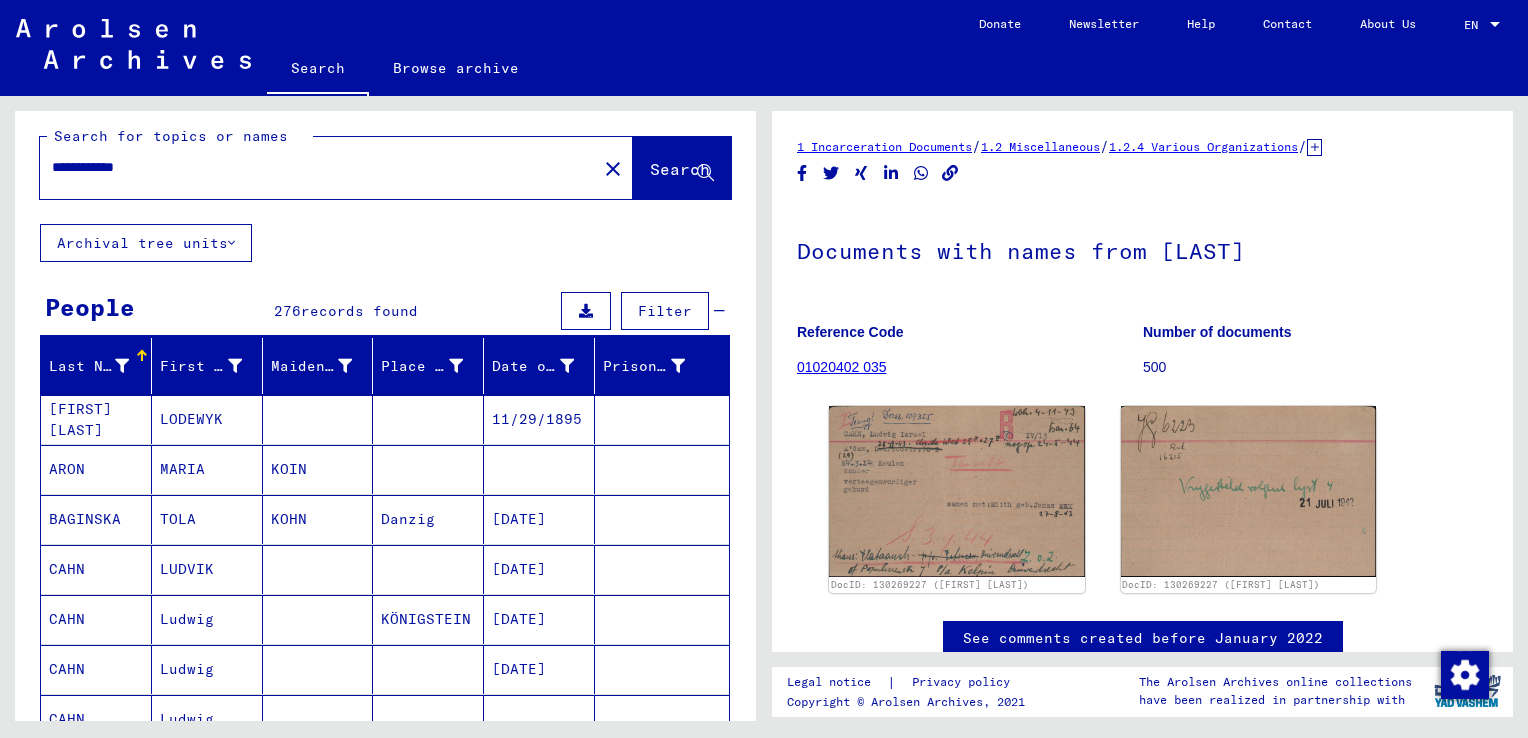 scroll, scrollTop: 0, scrollLeft: 0, axis: both 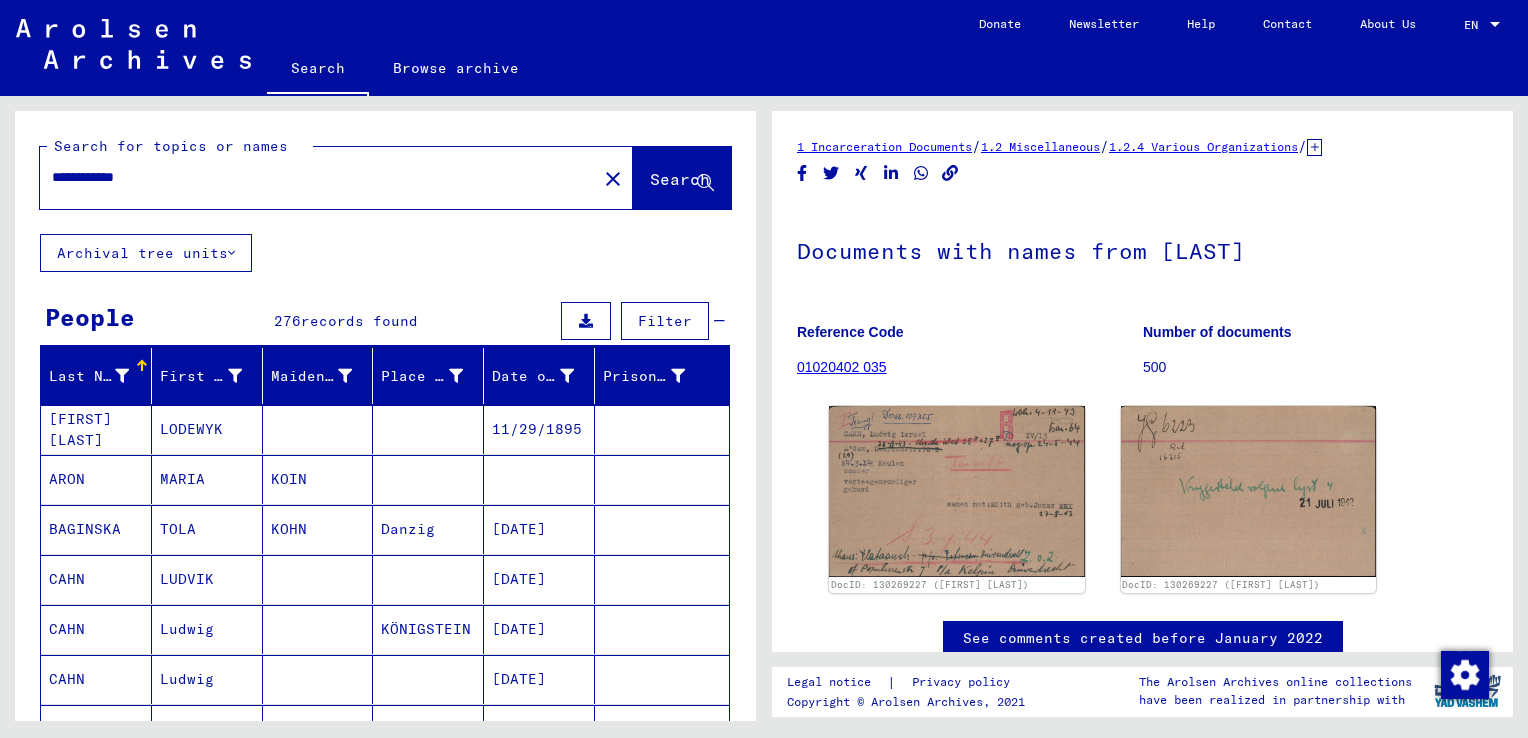 drag, startPoint x: 156, startPoint y: 180, endPoint x: 50, endPoint y: 180, distance: 106 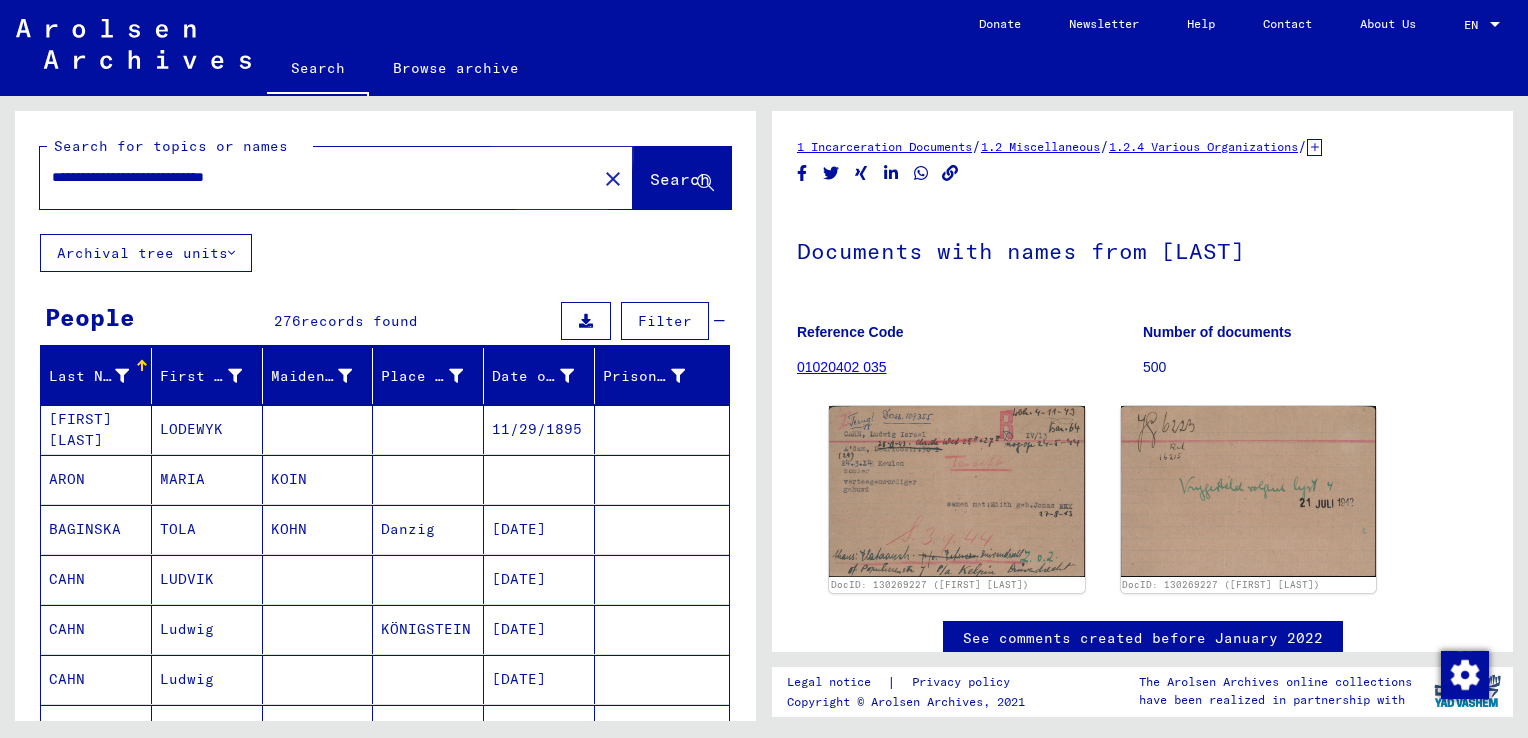 click on "Search" 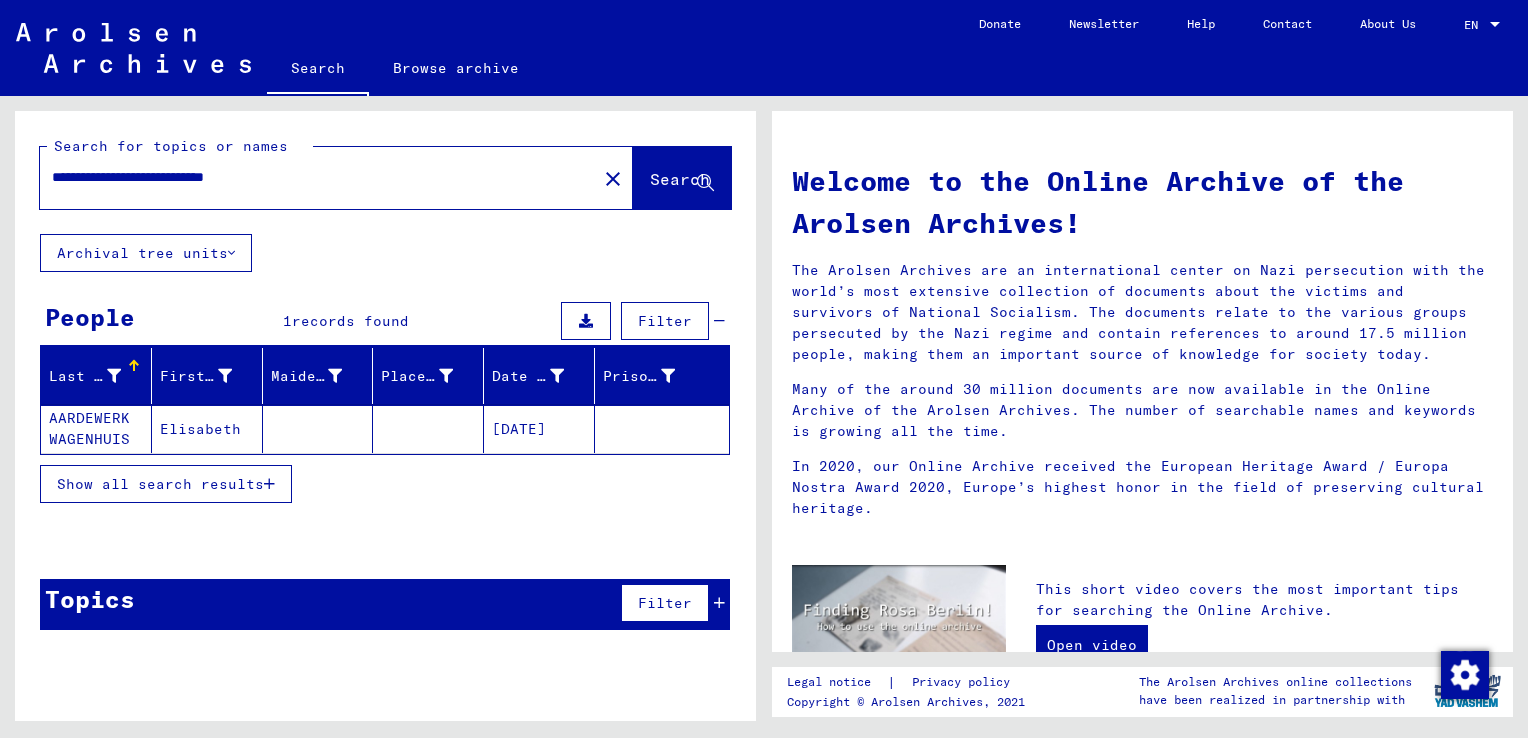click on "[DATE]" 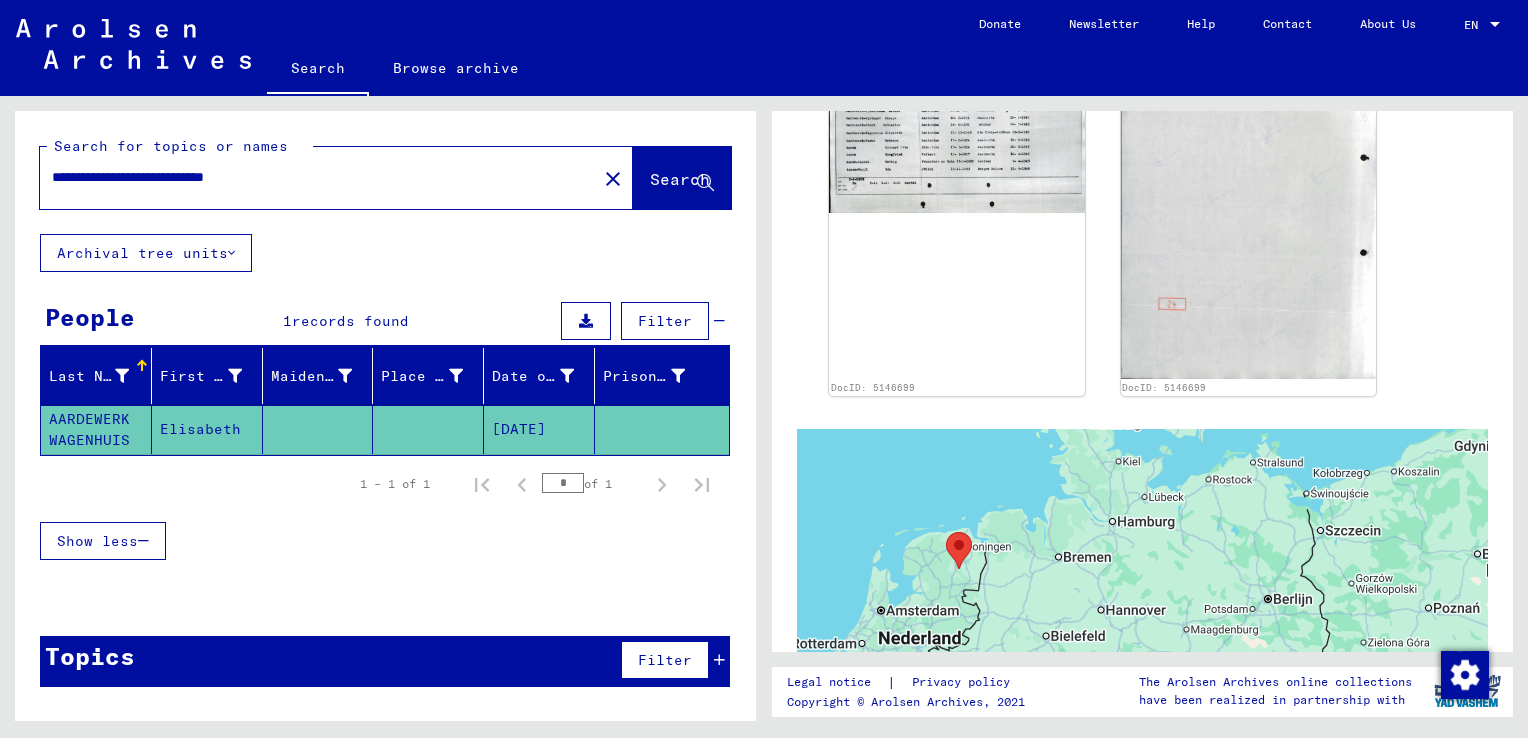 scroll, scrollTop: 500, scrollLeft: 0, axis: vertical 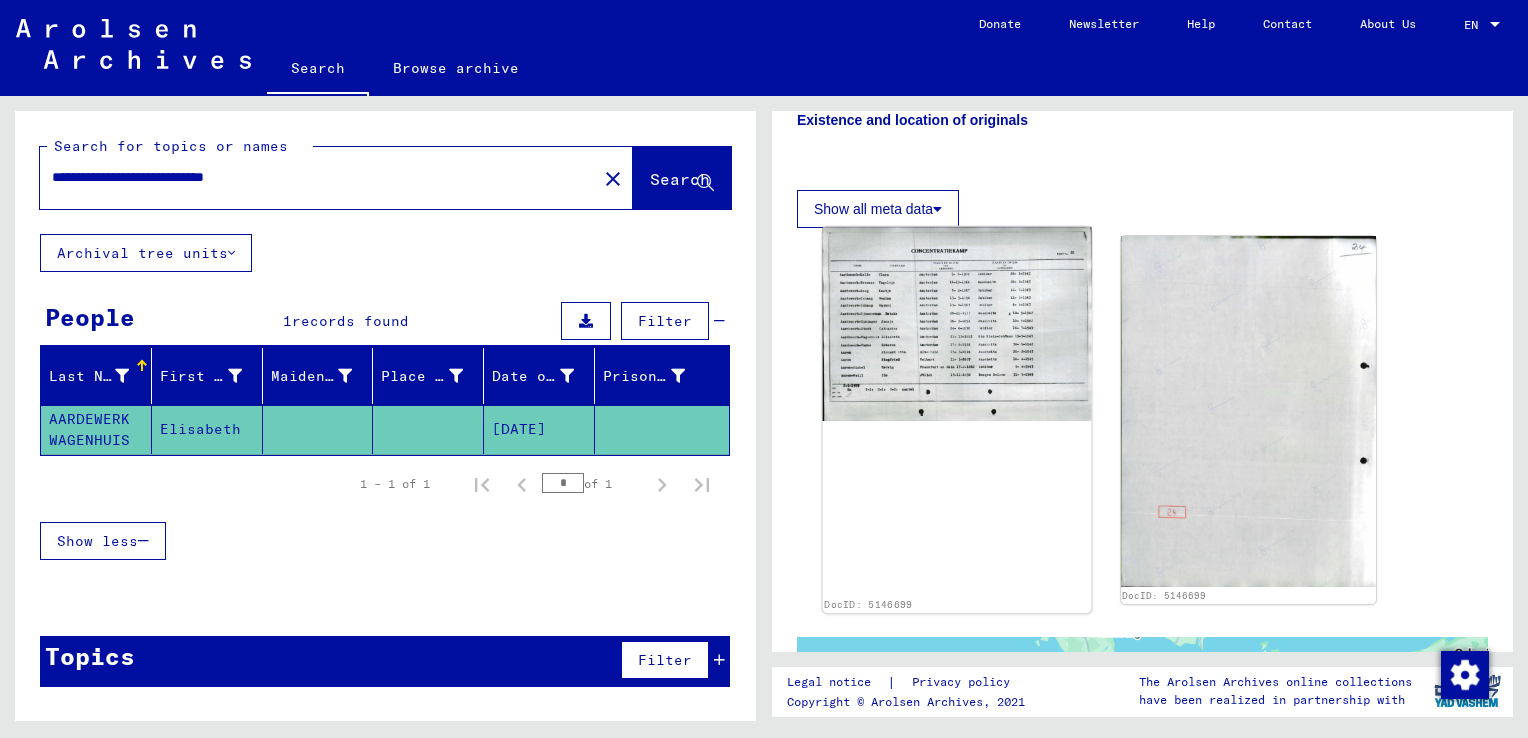 click 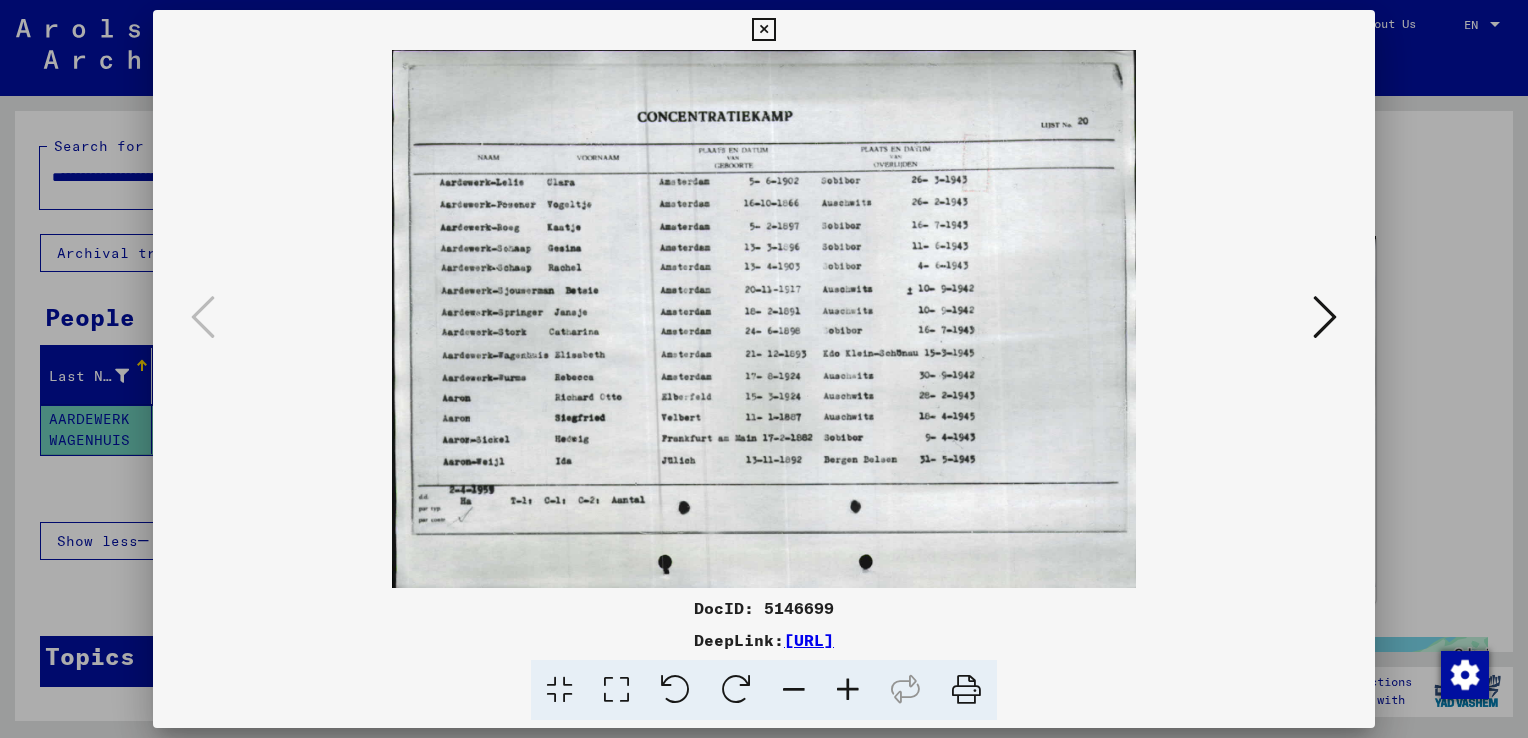 click at bounding box center (1325, 317) 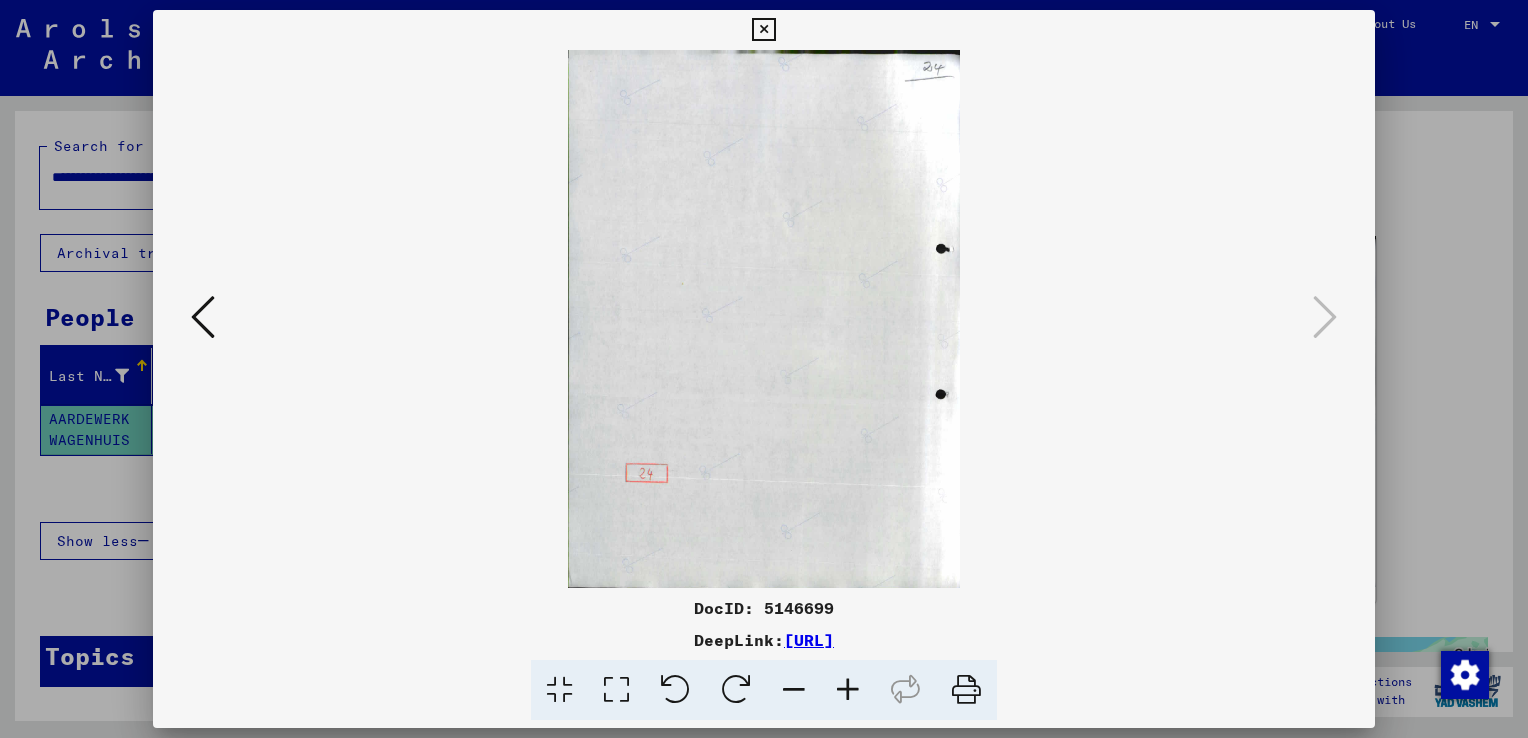 click at bounding box center [763, 30] 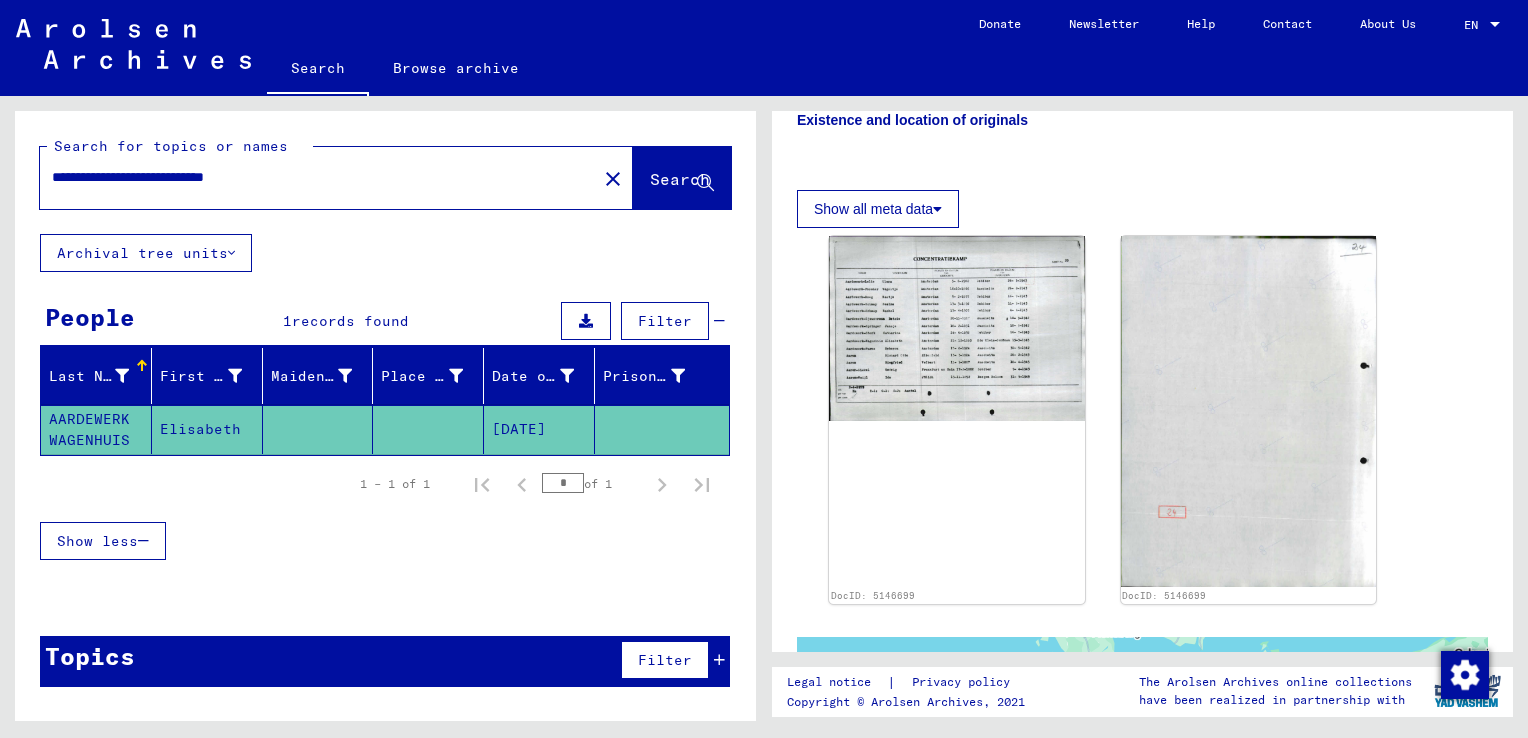 drag, startPoint x: 306, startPoint y: 175, endPoint x: 45, endPoint y: 179, distance: 261.03064 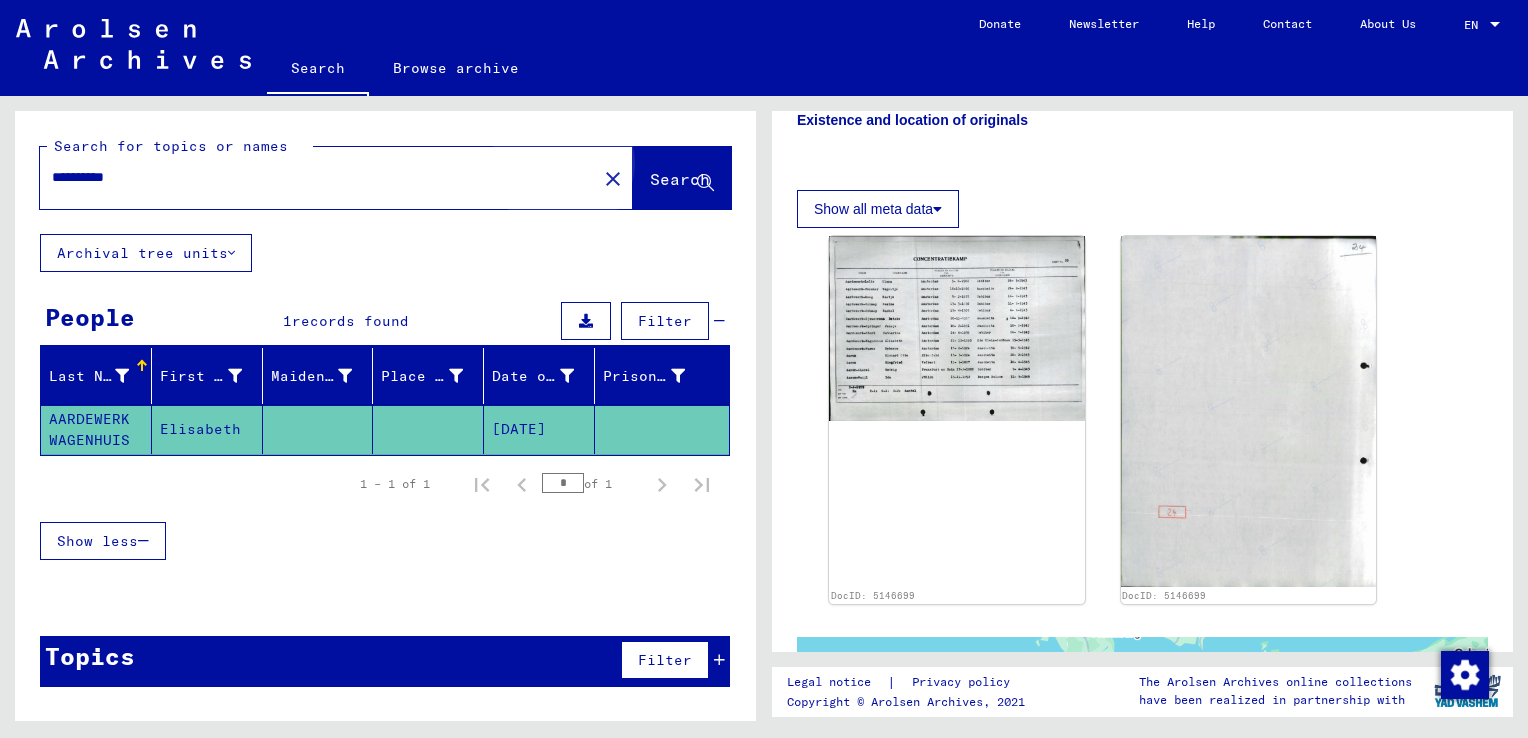 click on "Search" 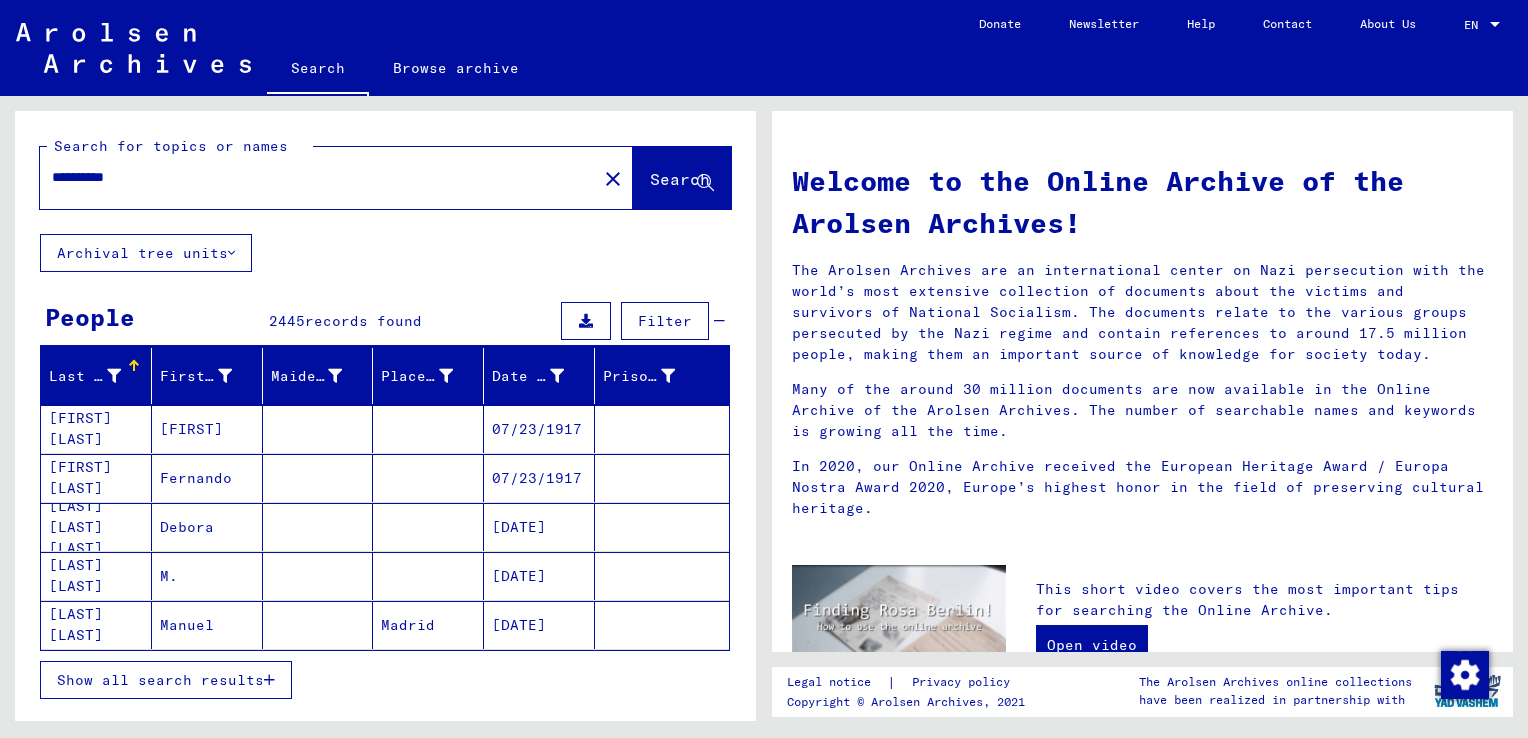 click on "*********" at bounding box center [312, 177] 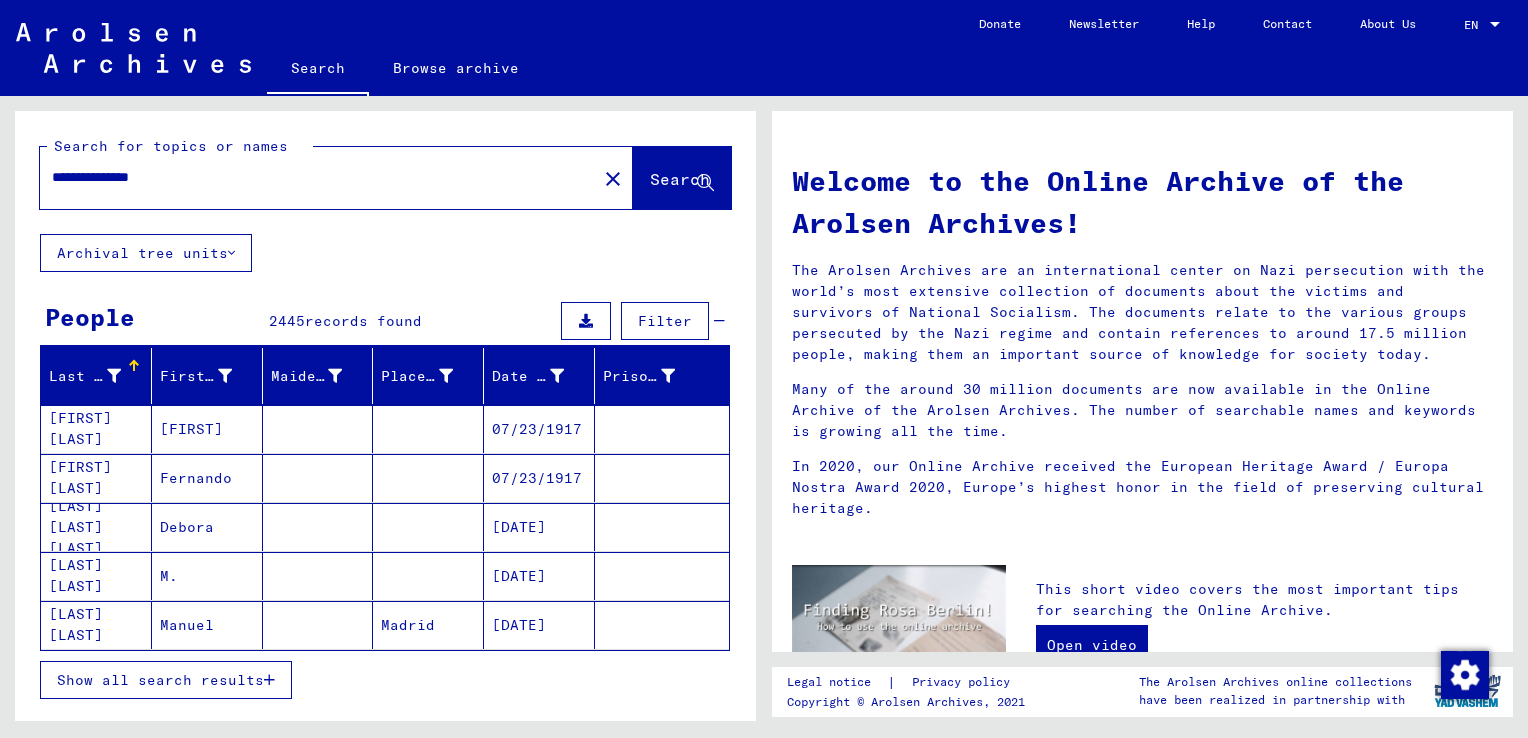 type on "**********" 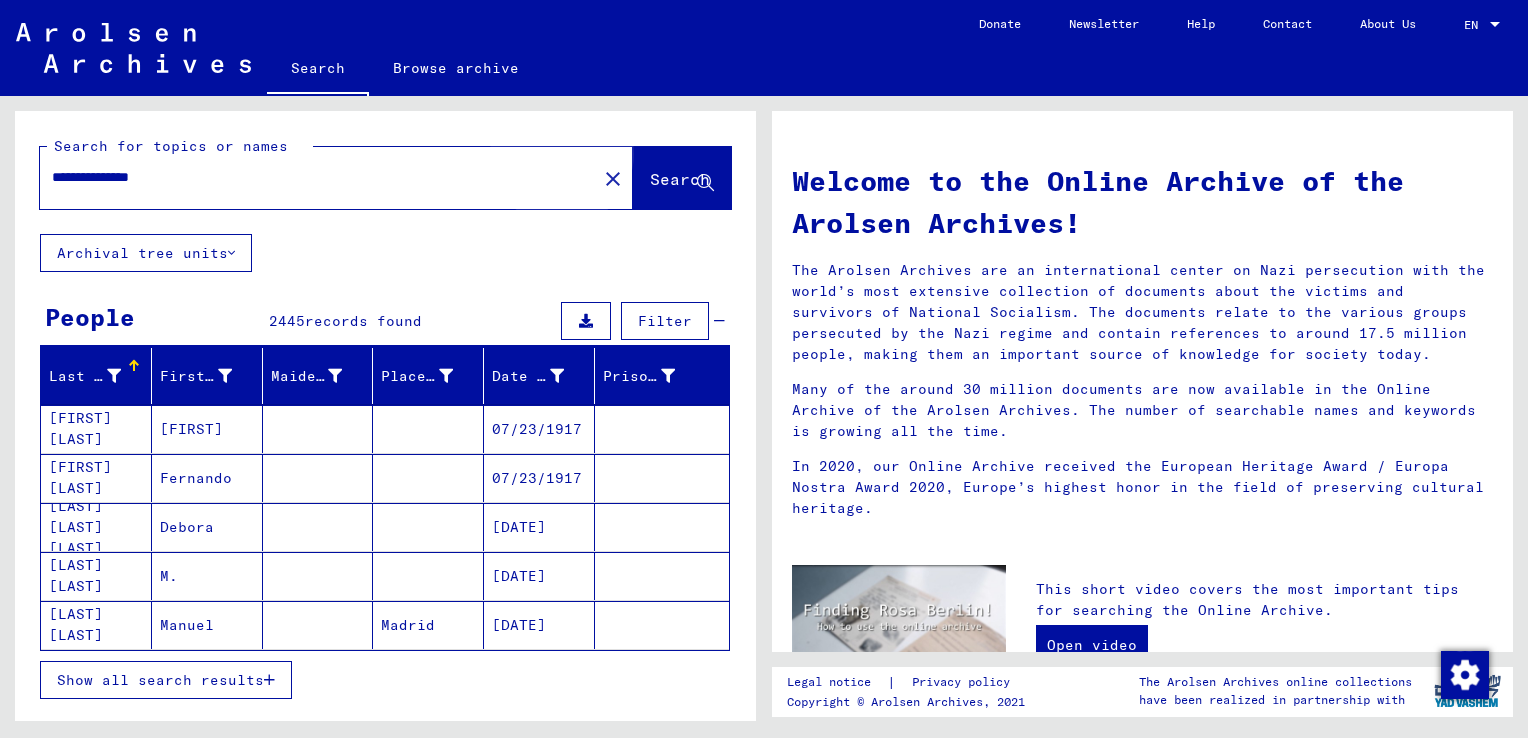 click on "Search" 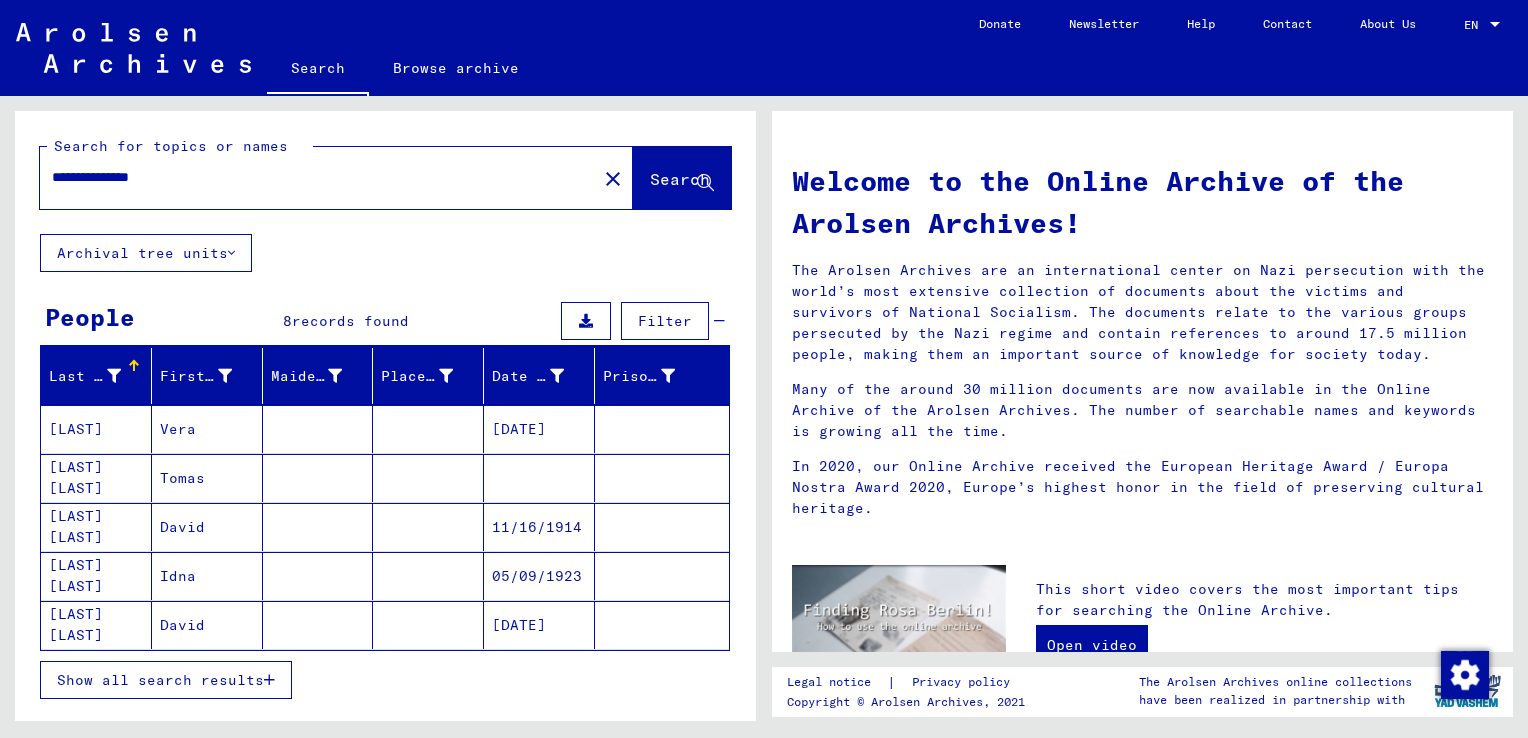 click at bounding box center (269, 680) 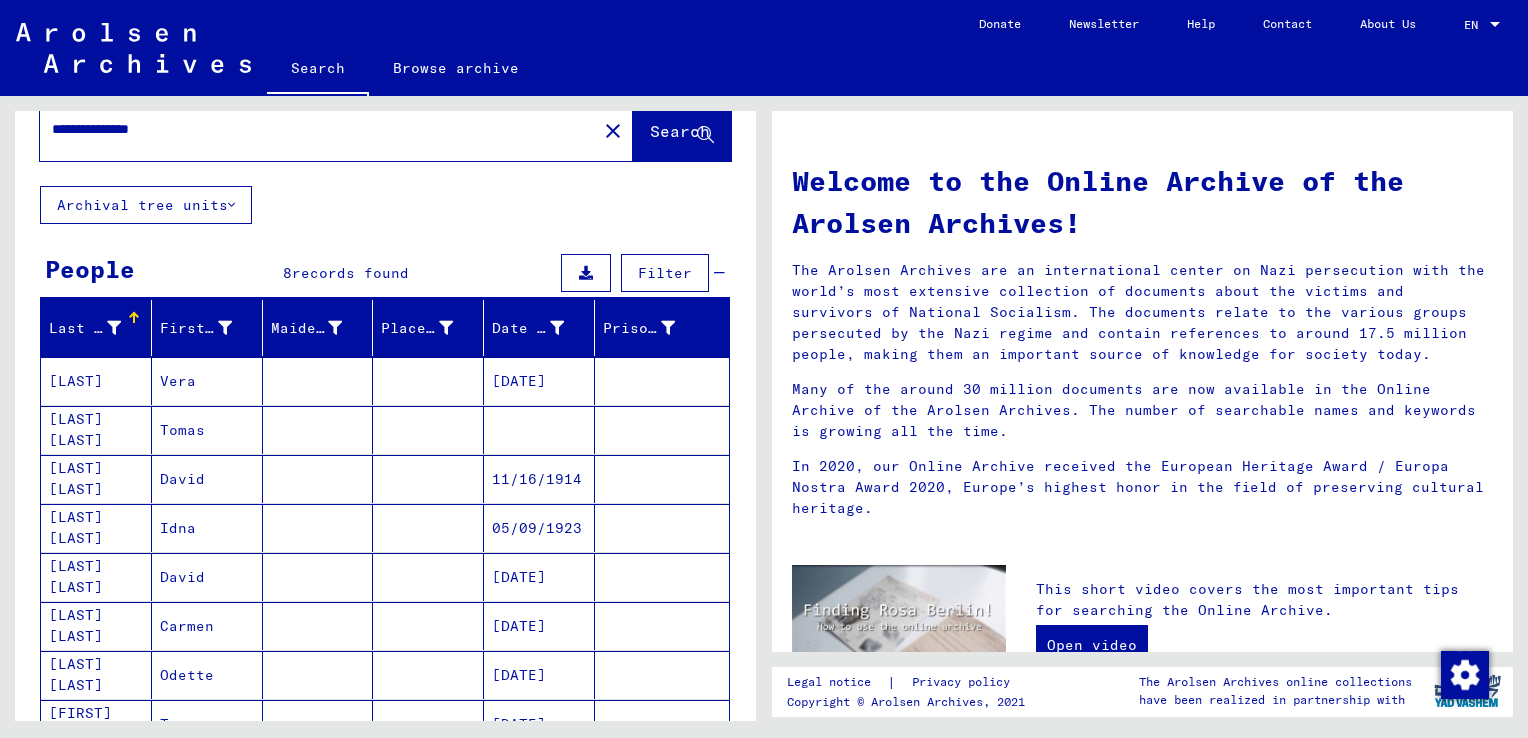 scroll, scrollTop: 0, scrollLeft: 0, axis: both 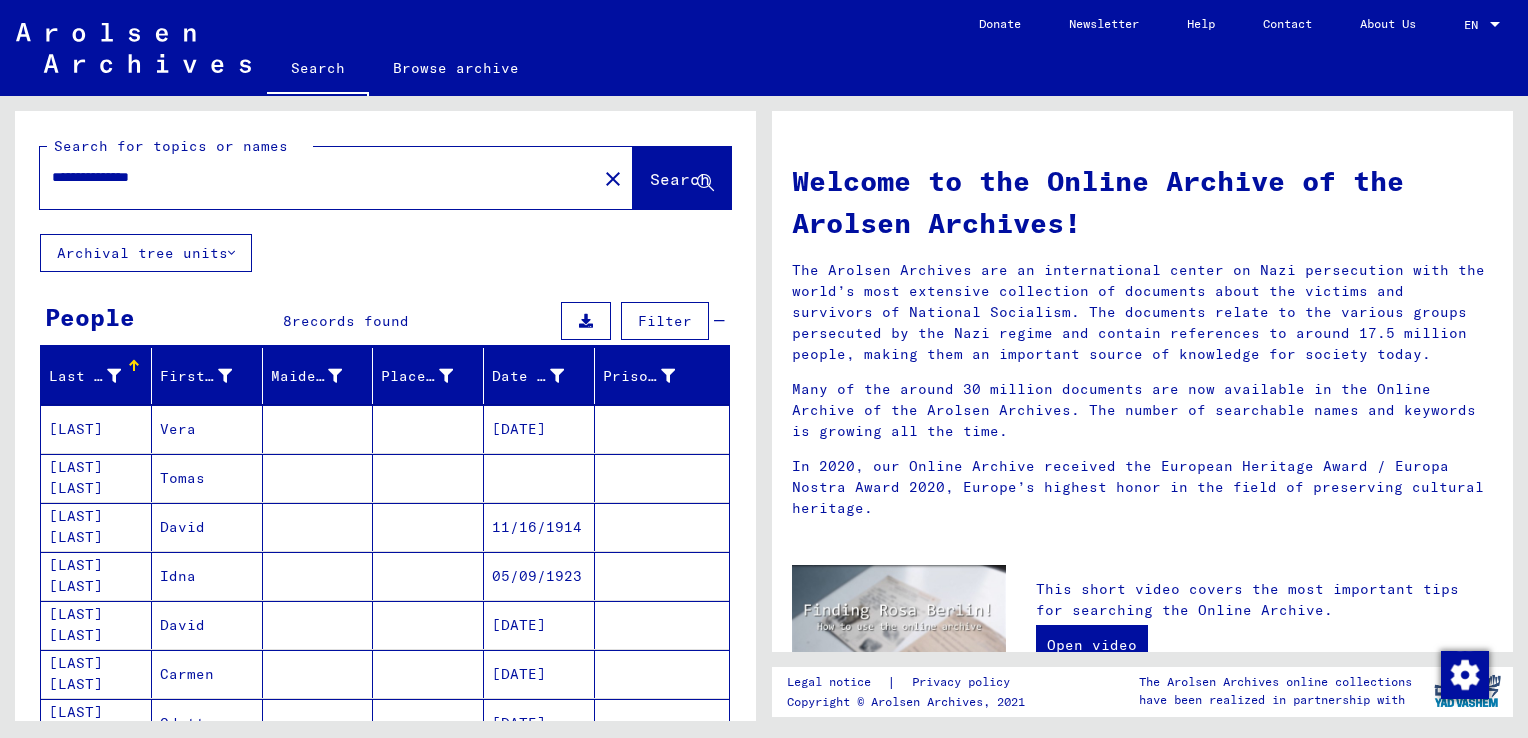 click on "[DATE]" at bounding box center (539, 478) 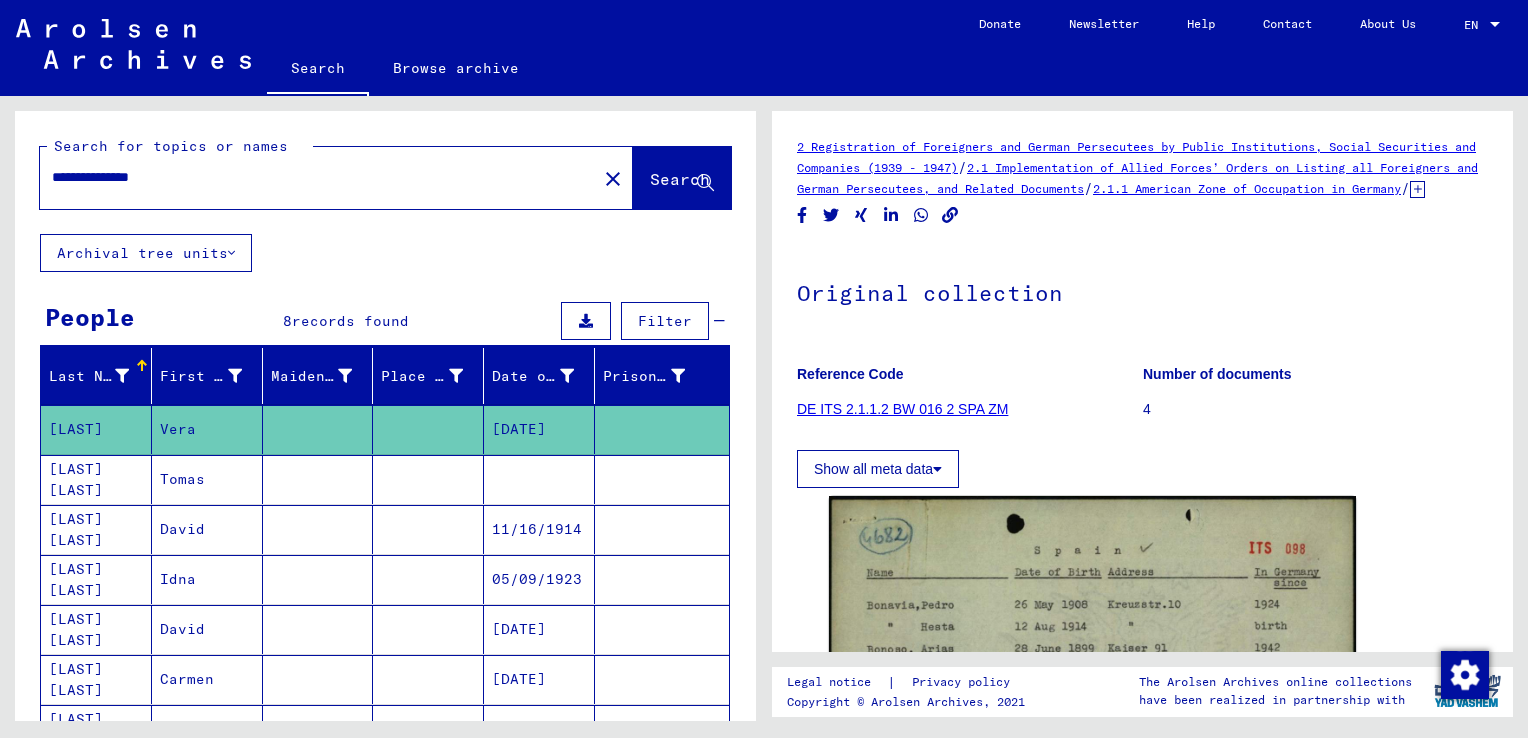 scroll, scrollTop: 0, scrollLeft: 0, axis: both 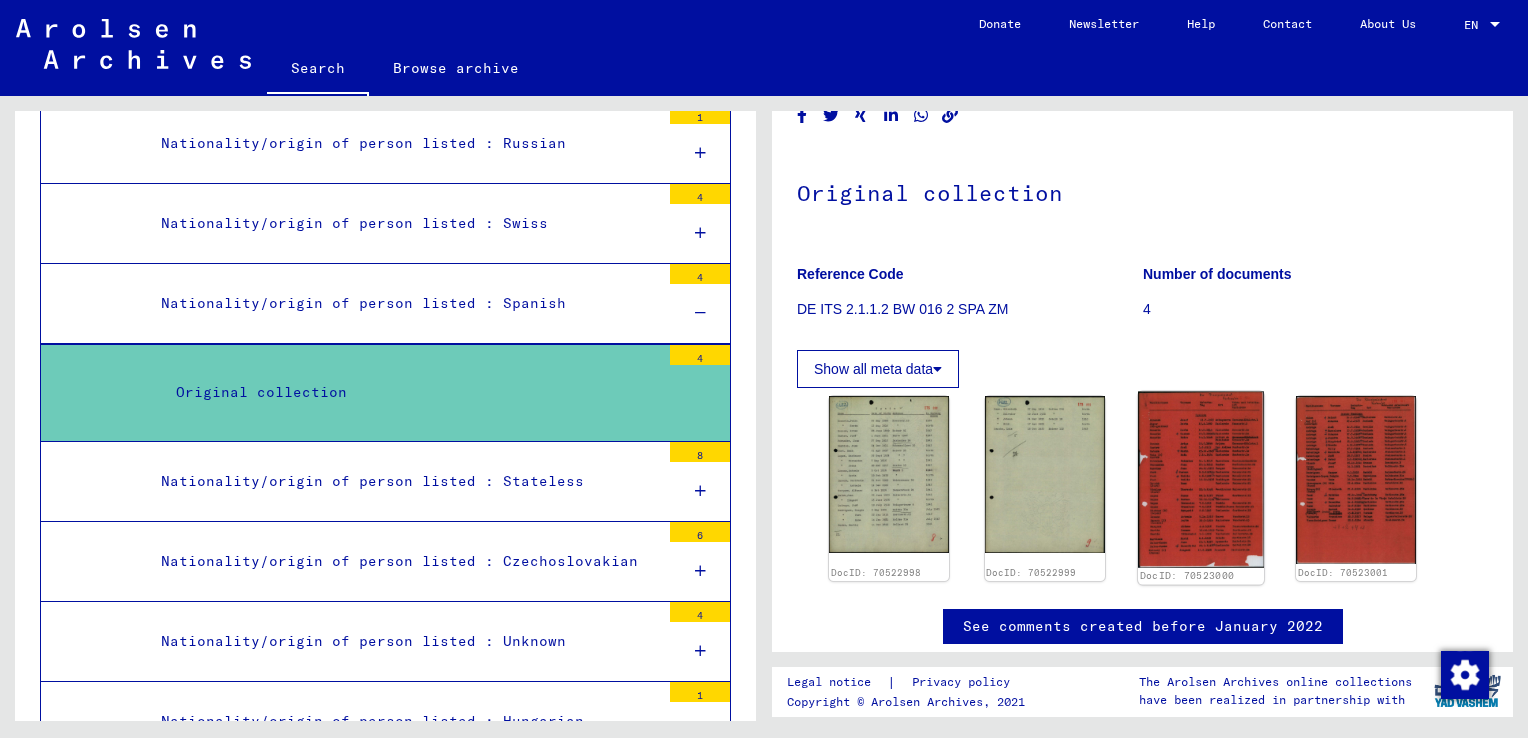 click 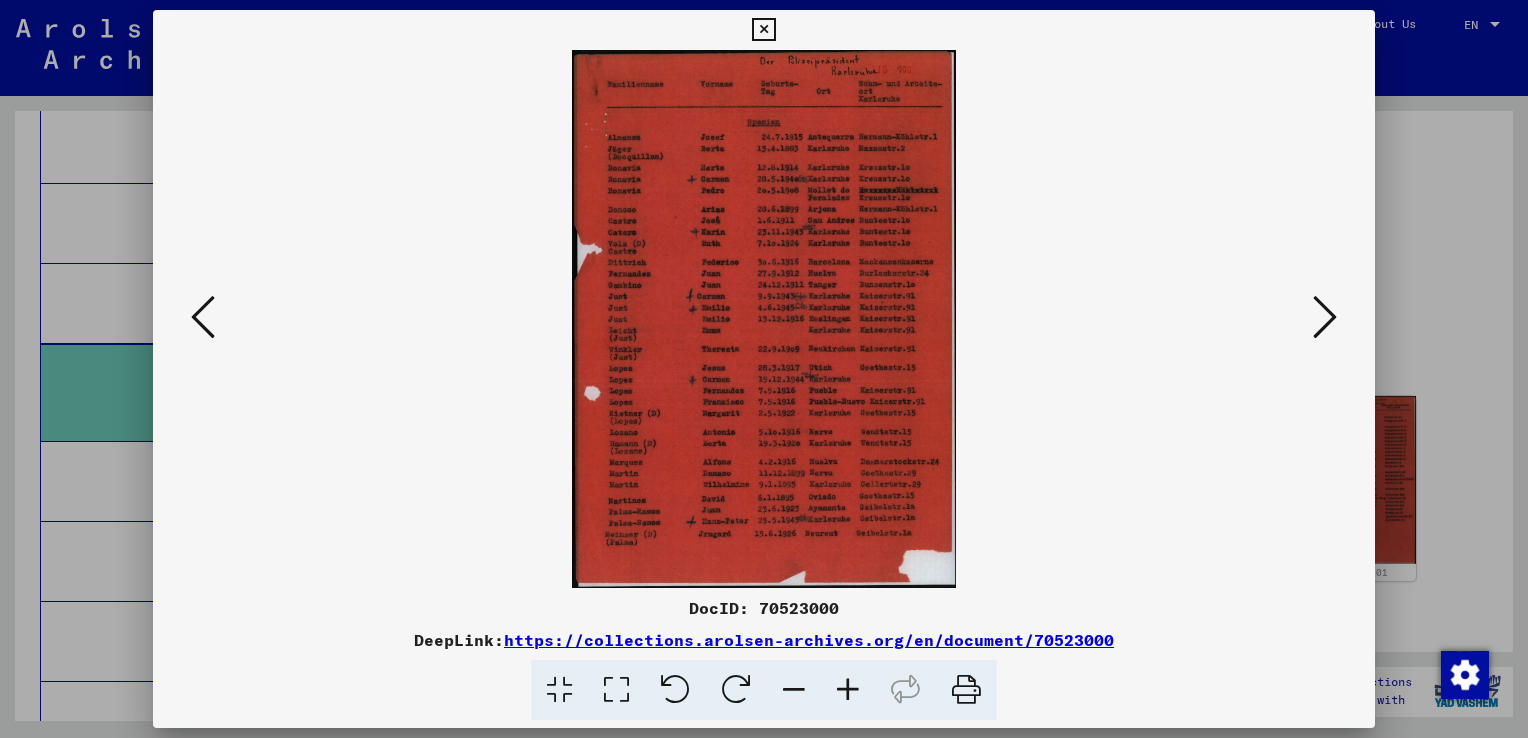 click at bounding box center [764, 319] 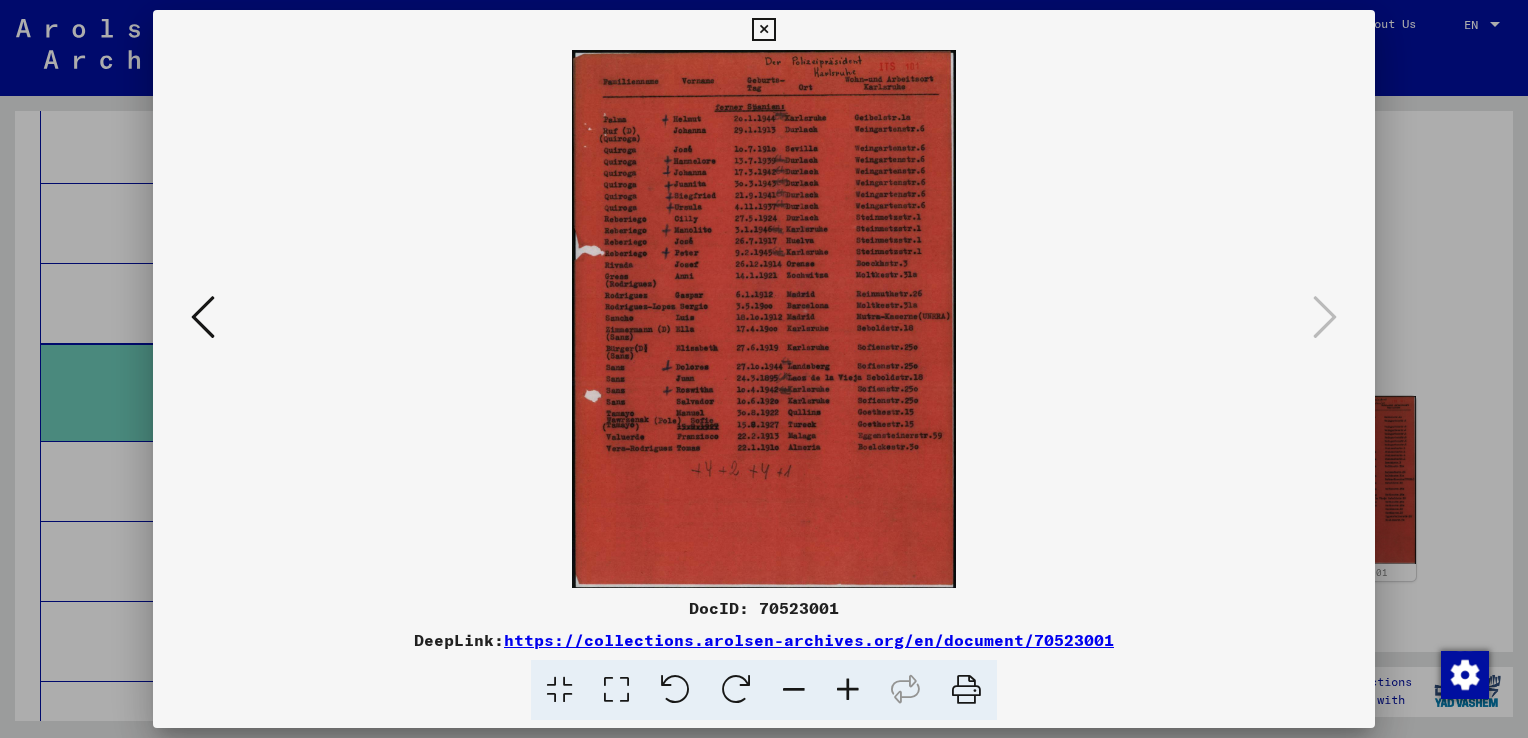 click at bounding box center [848, 690] 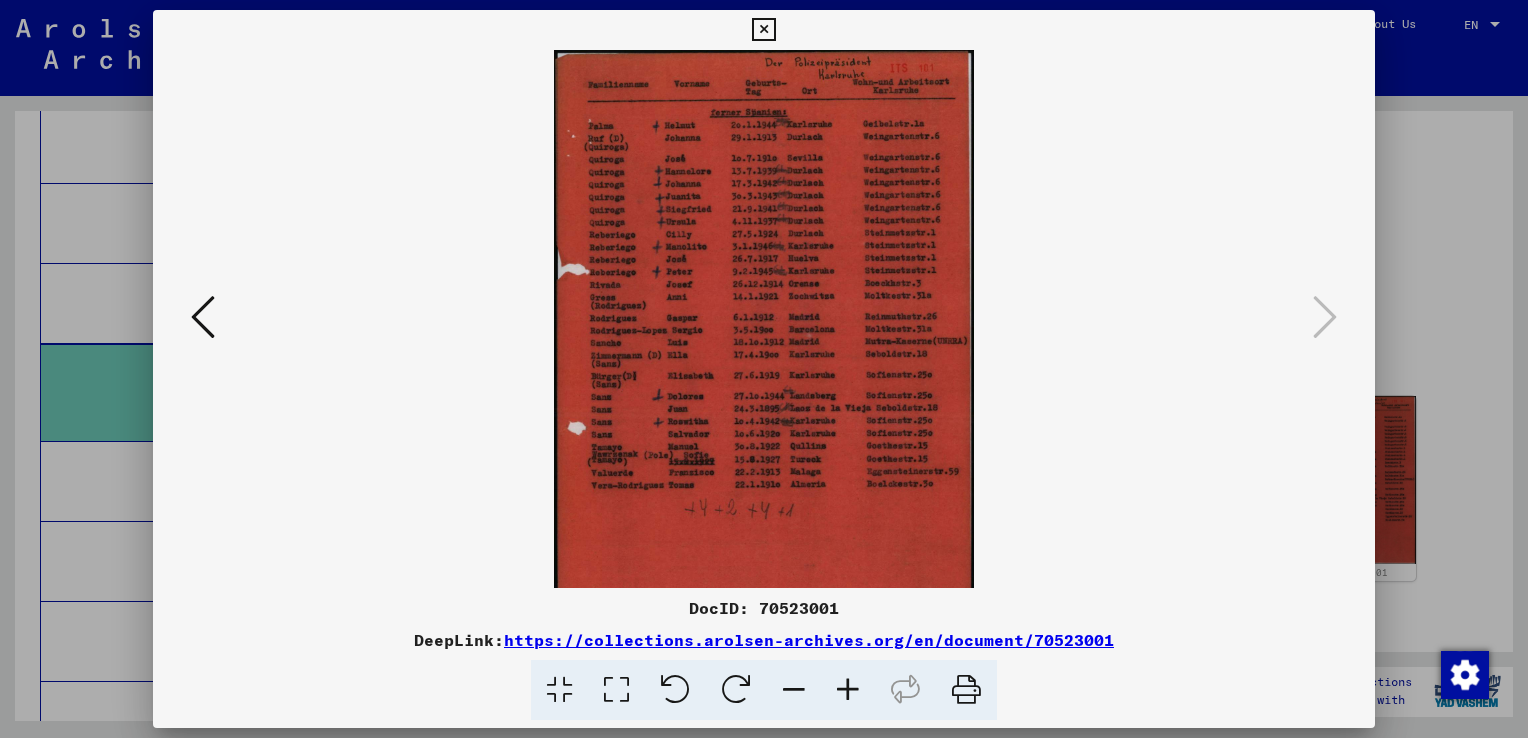 click at bounding box center [848, 690] 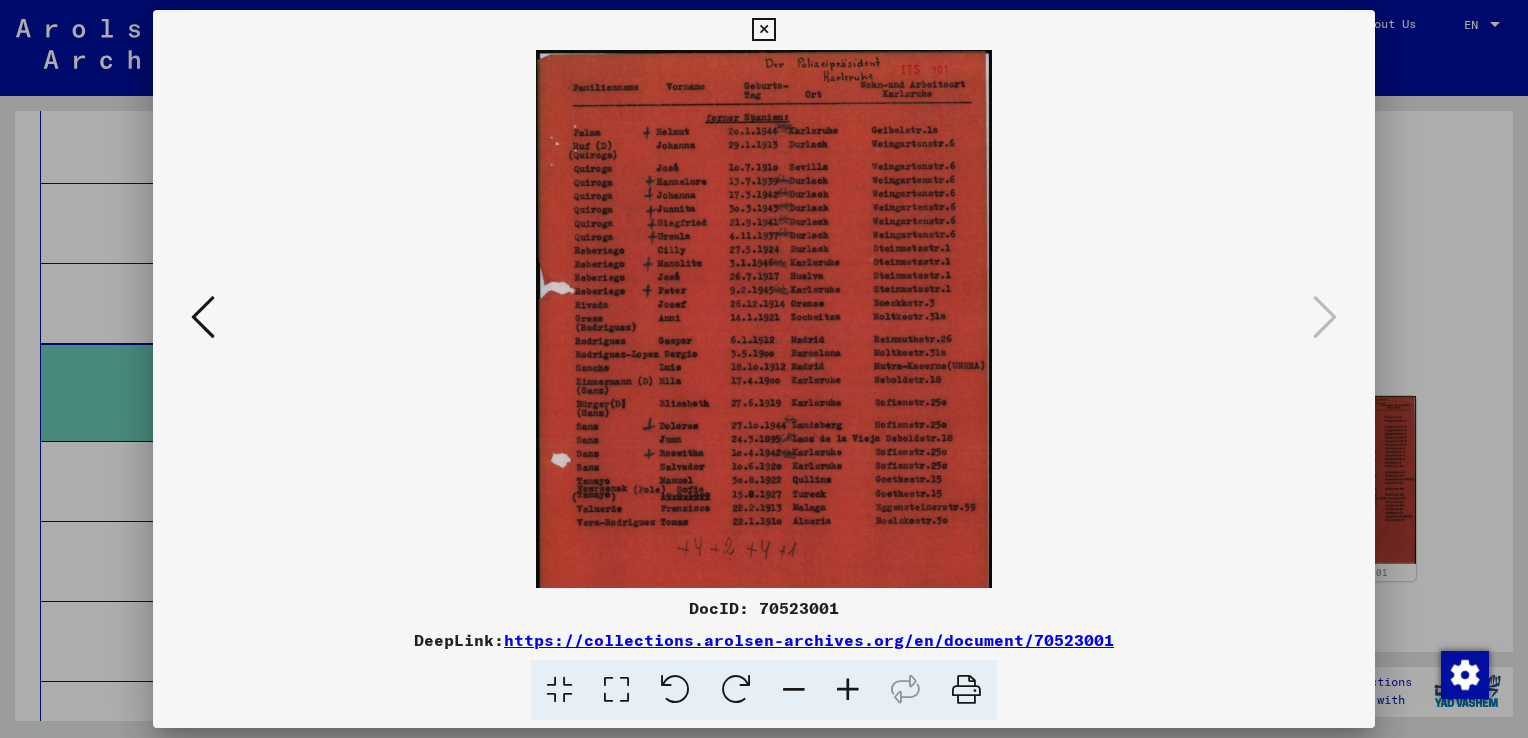click at bounding box center [848, 690] 